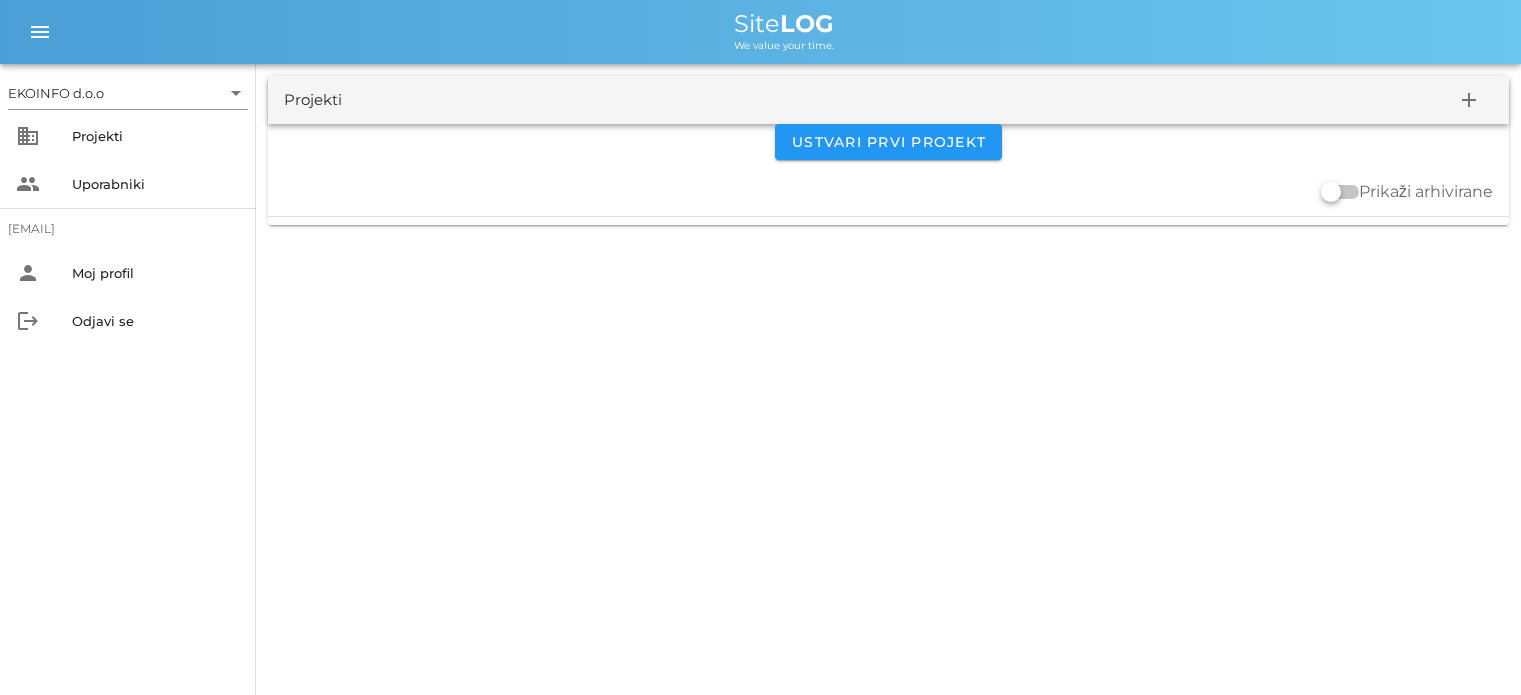 scroll, scrollTop: 0, scrollLeft: 0, axis: both 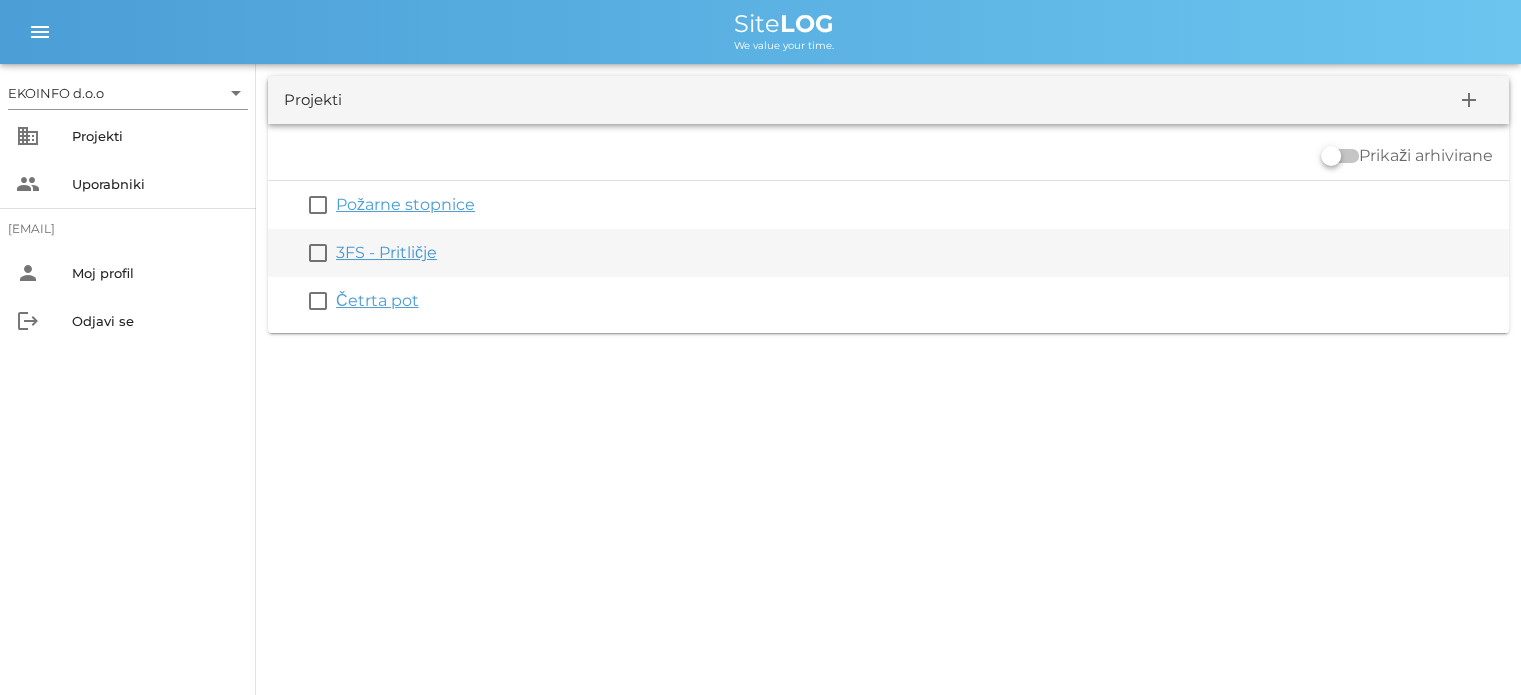 click on "3FS - Pritličje" at bounding box center [386, 252] 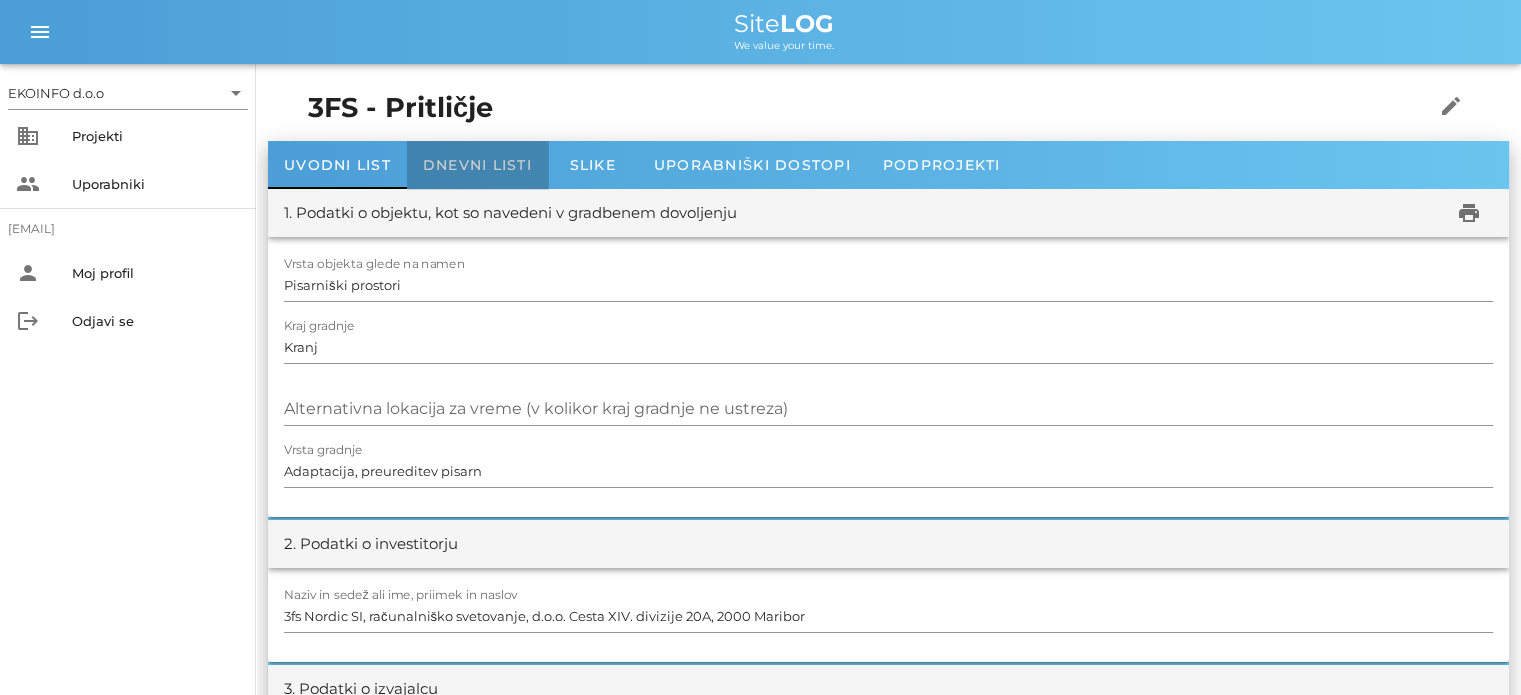 click on "Dnevni listi" at bounding box center [477, 165] 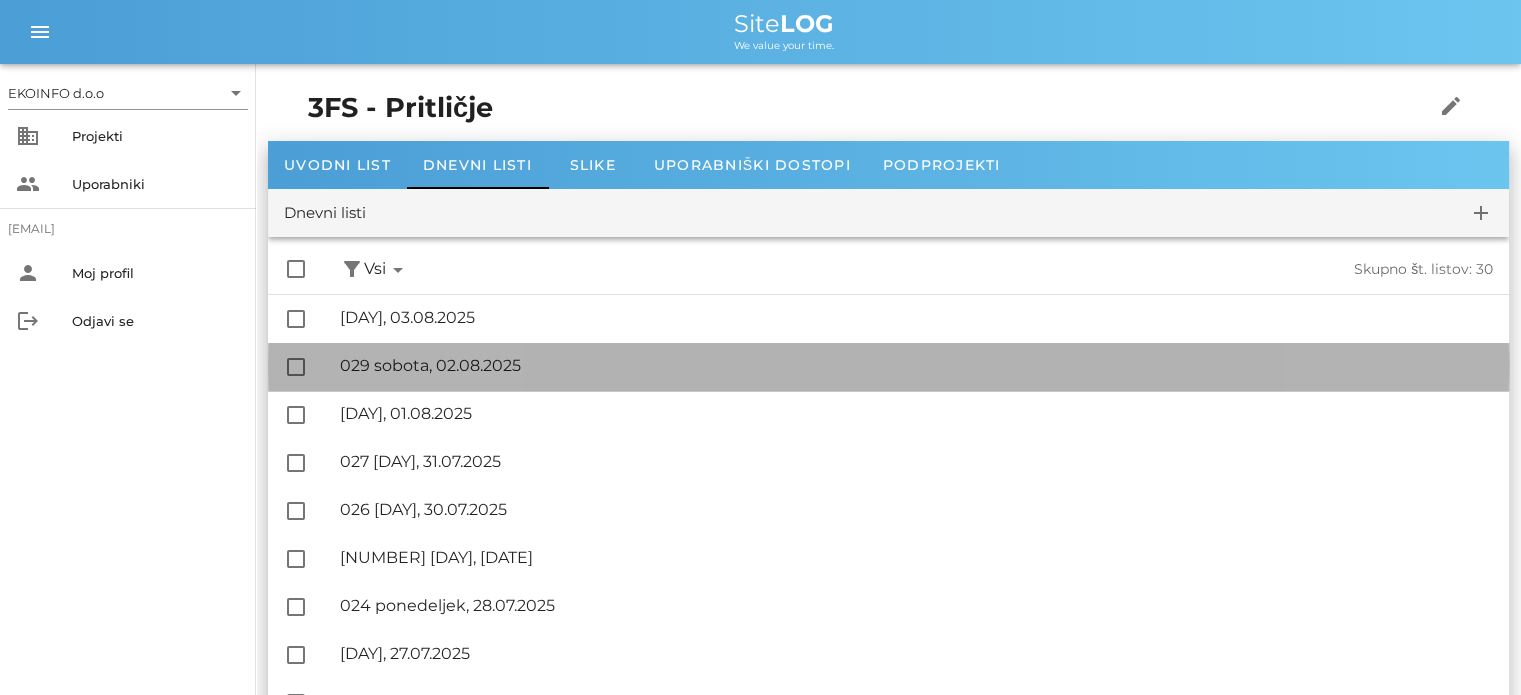 click on "🔏  [DAY], 02.08.2025" at bounding box center (916, 365) 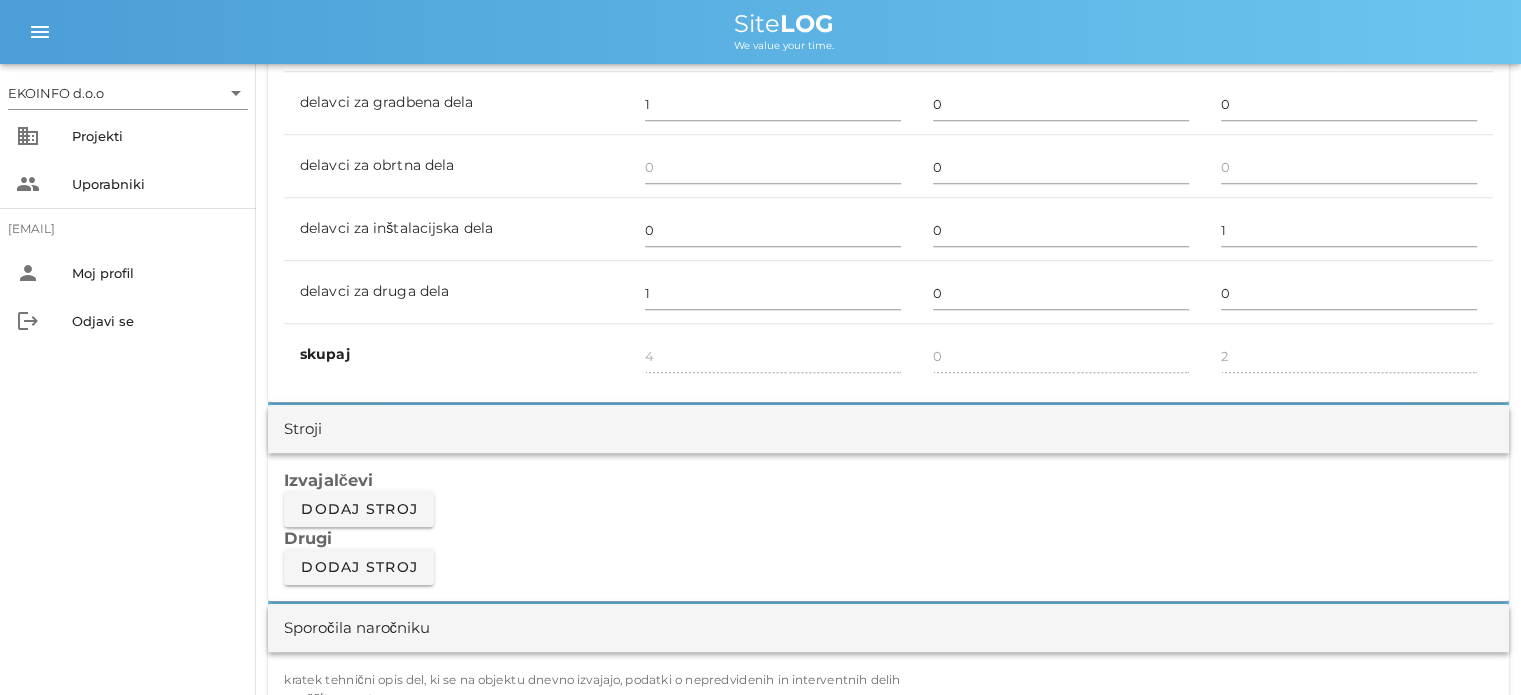 scroll, scrollTop: 1500, scrollLeft: 0, axis: vertical 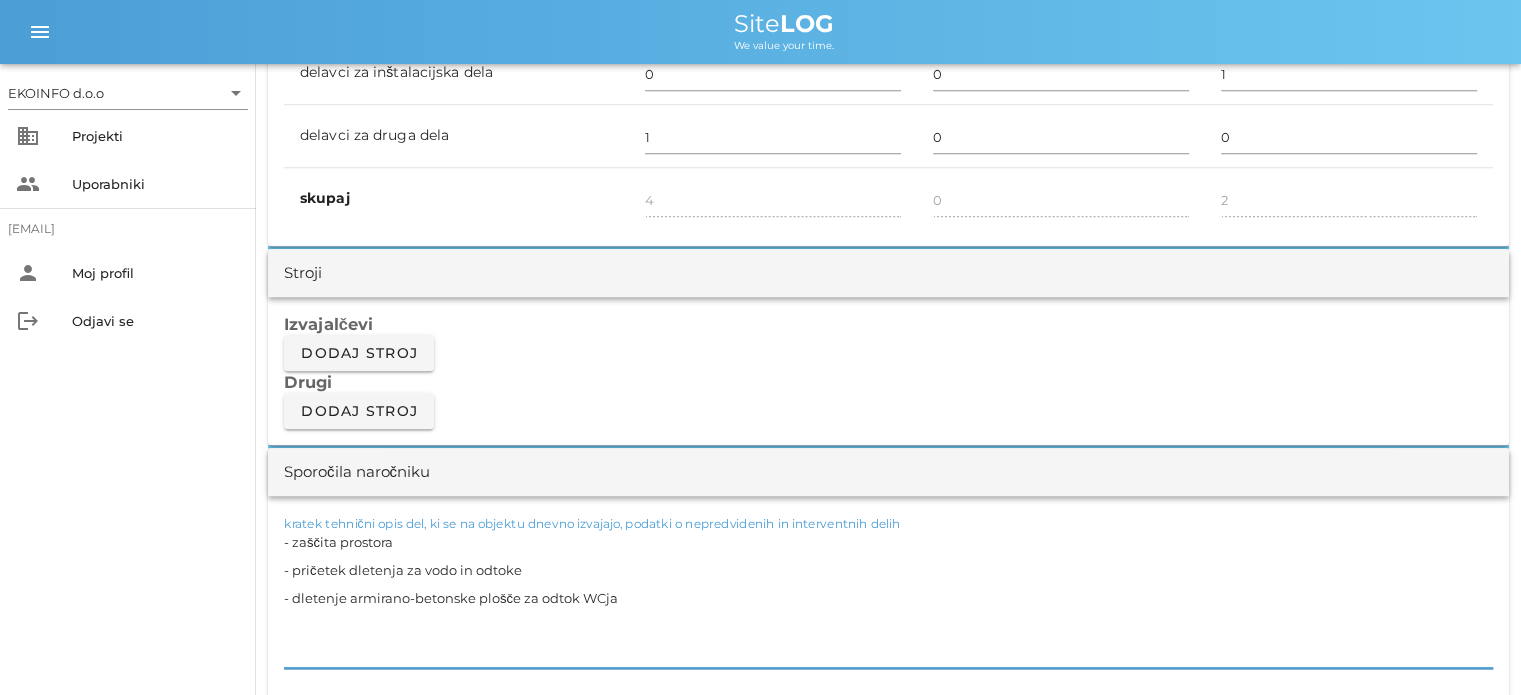 drag, startPoint x: 569, startPoint y: 596, endPoint x: 295, endPoint y: 594, distance: 274.0073 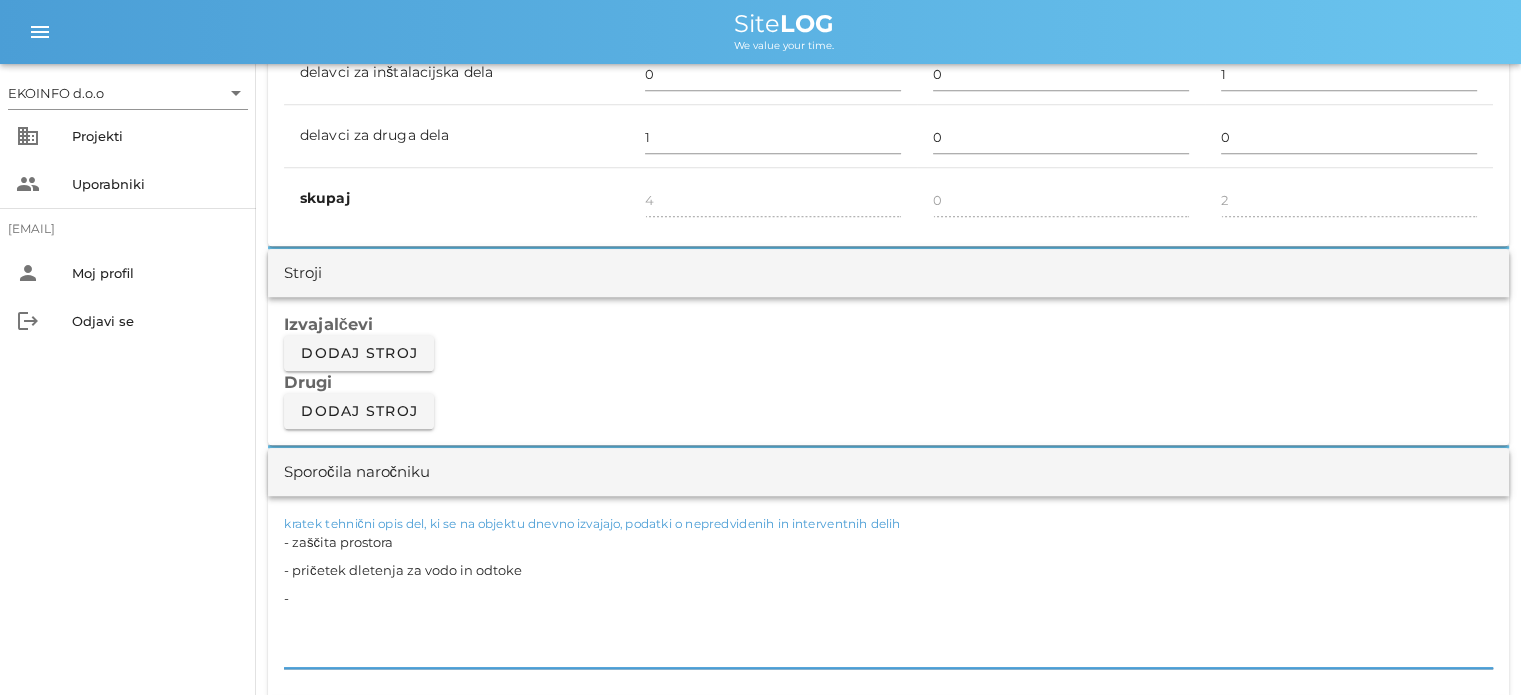 drag, startPoint x: 524, startPoint y: 566, endPoint x: 293, endPoint y: 563, distance: 231.01949 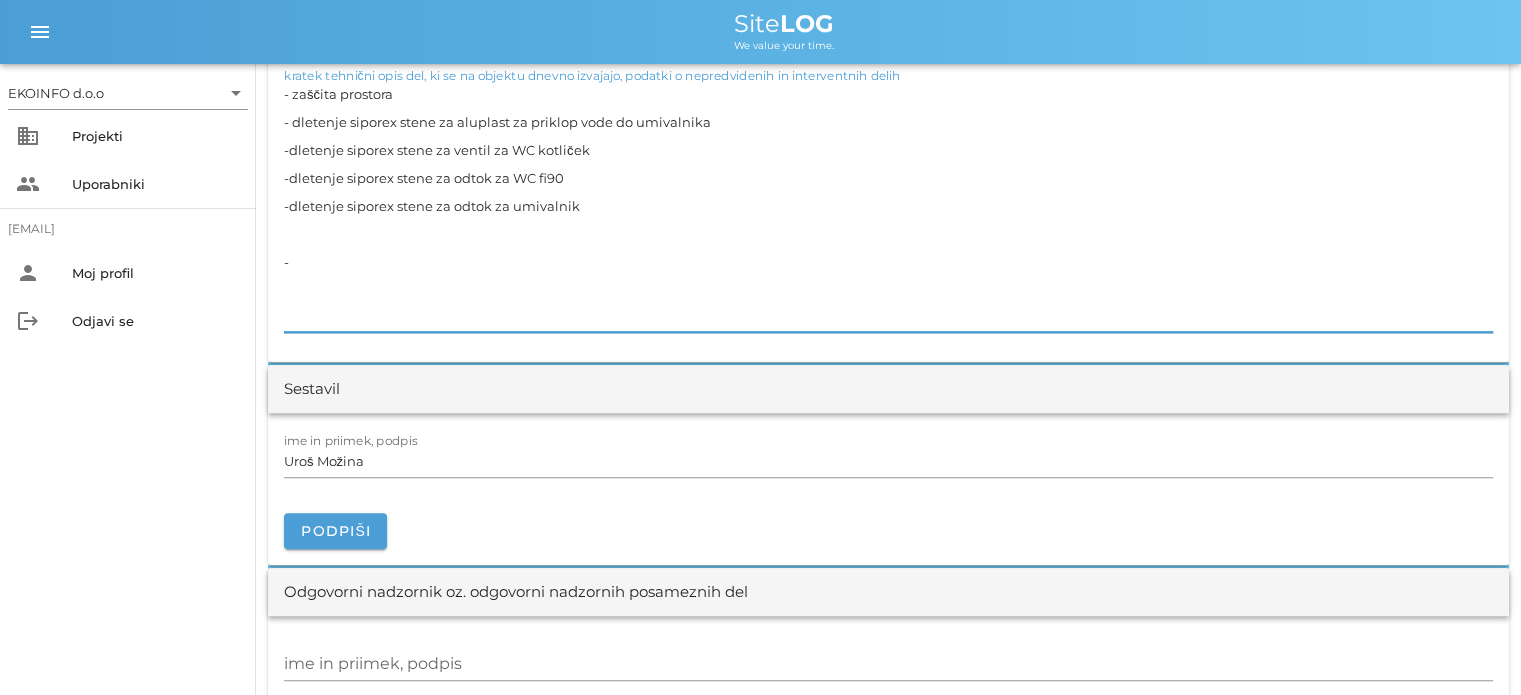 scroll, scrollTop: 1900, scrollLeft: 0, axis: vertical 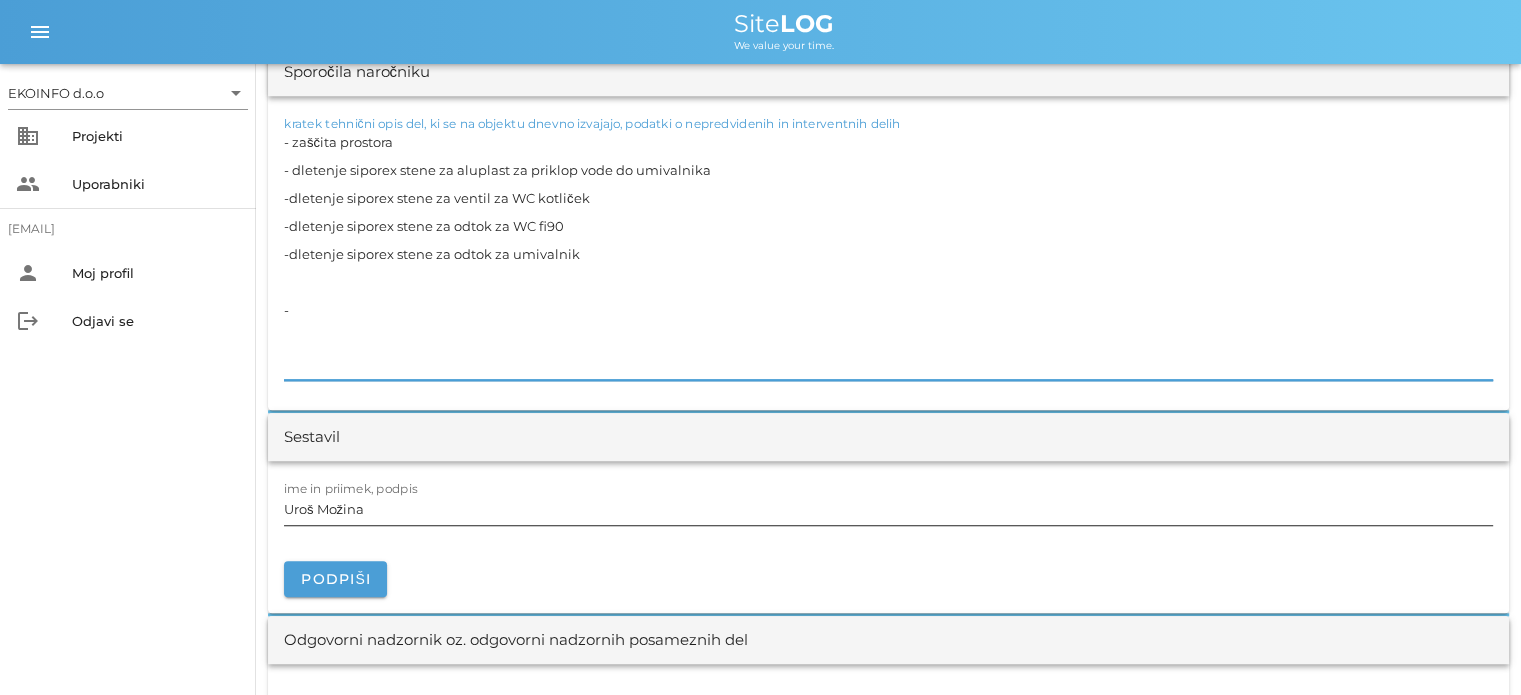 click on "Uroš Možina" at bounding box center [888, 509] 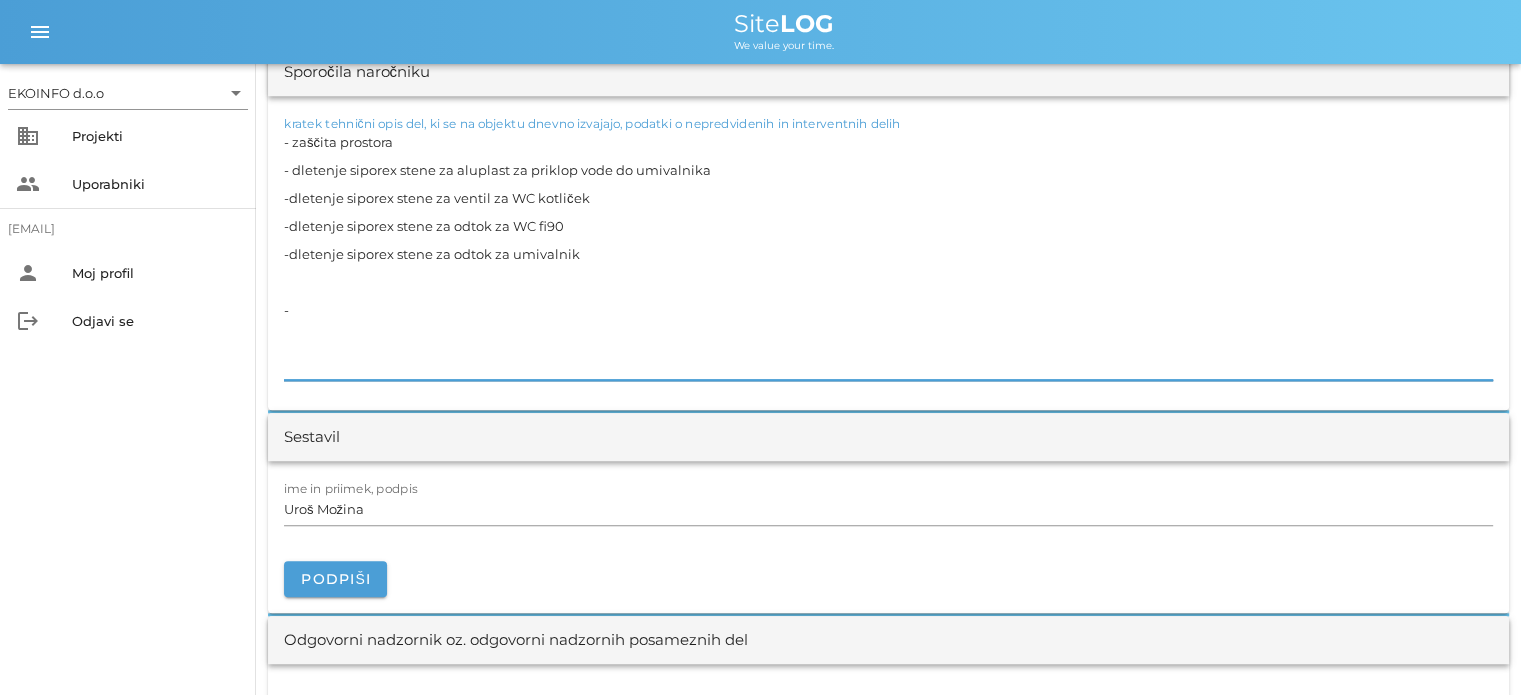 click on "- zaščita prostora
- dletenje siporex stene za aluplast za priklop vode do umivalnika
-dletenje siporex stene za ventil za WC kotliček
-dletenje siporex stene za odtok za WC fi90
-dletenje siporex stene za odtok za umivalnik
-" at bounding box center (888, 254) 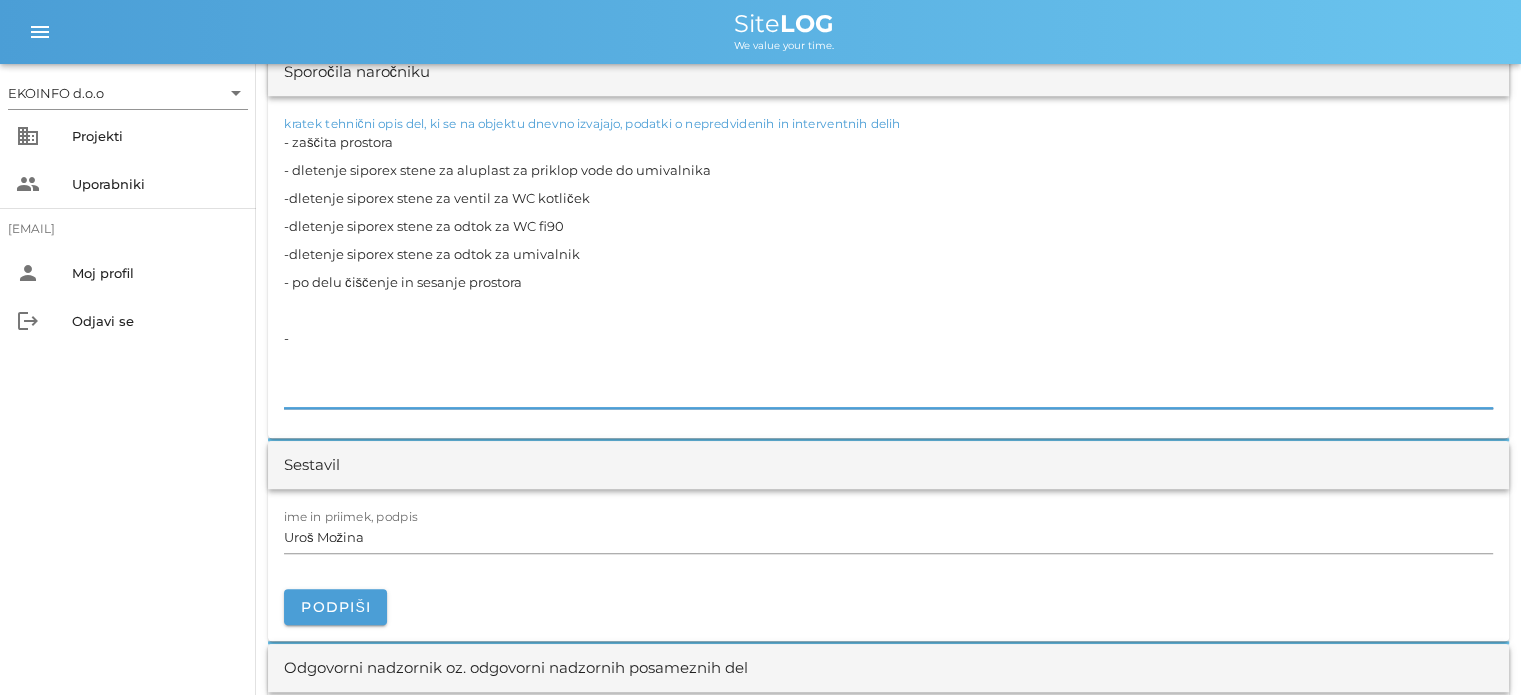 click on "- zaščita prostora
- dletenje siporex stene za aluplast za priklop vode do umivalnika
-dletenje siporex stene za ventil za WC kotliček
-dletenje siporex stene za odtok za WC fi90
-dletenje siporex stene za odtok za umivalnik
- po delu čiščenje in sesanje prostora
-" at bounding box center (888, 268) 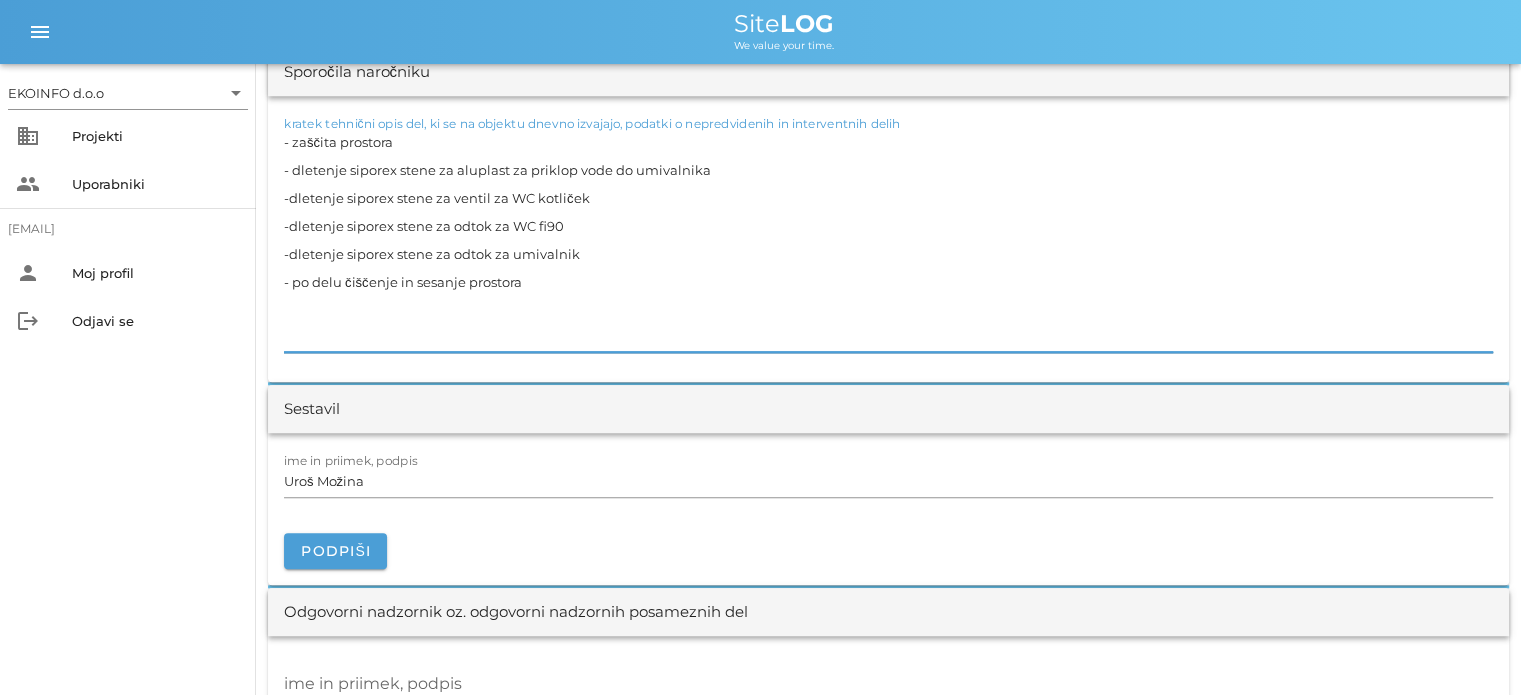 click on "- zaščita prostora
- dletenje siporex stene za aluplast za priklop vode do umivalnika
-dletenje siporex stene za ventil za WC kotliček
-dletenje siporex stene za odtok za WC fi90
-dletenje siporex stene za odtok za umivalnik
- po delu čiščenje in sesanje prostora" at bounding box center [888, 240] 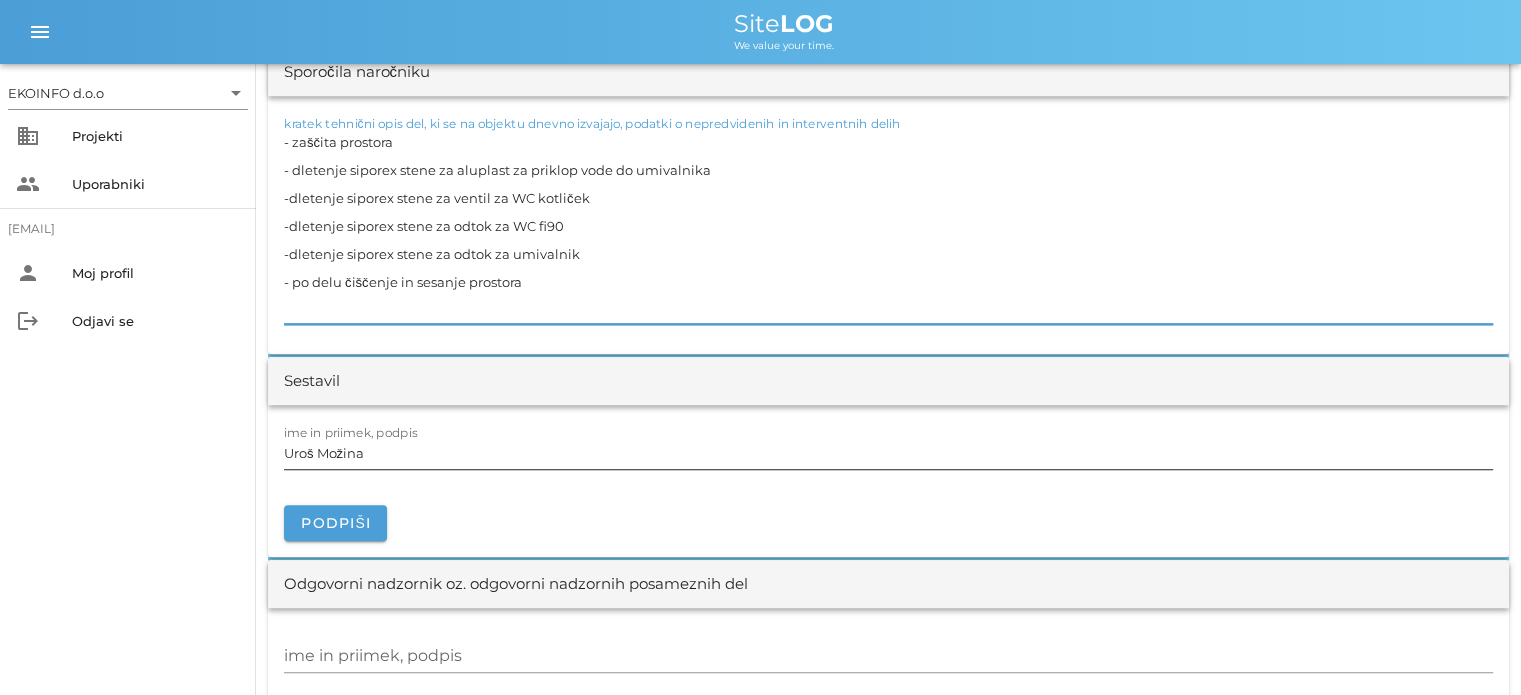 type on "- zaščita prostora
- dletenje siporex stene za aluplast za priklop vode do umivalnika
-dletenje siporex stene za ventil za WC kotliček
-dletenje siporex stene za odtok za WC fi90
-dletenje siporex stene za odtok za umivalnik
- po delu čiščenje in sesanje prostora" 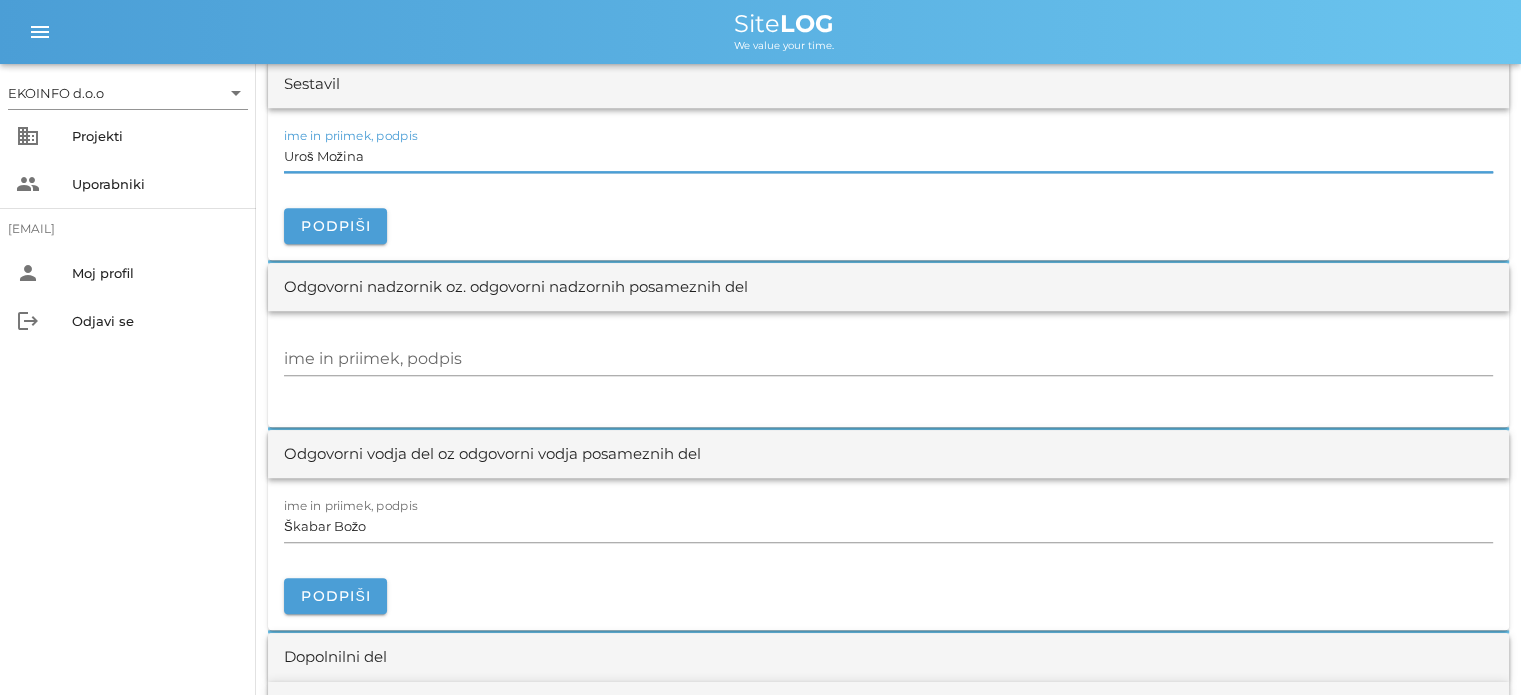 scroll, scrollTop: 2200, scrollLeft: 0, axis: vertical 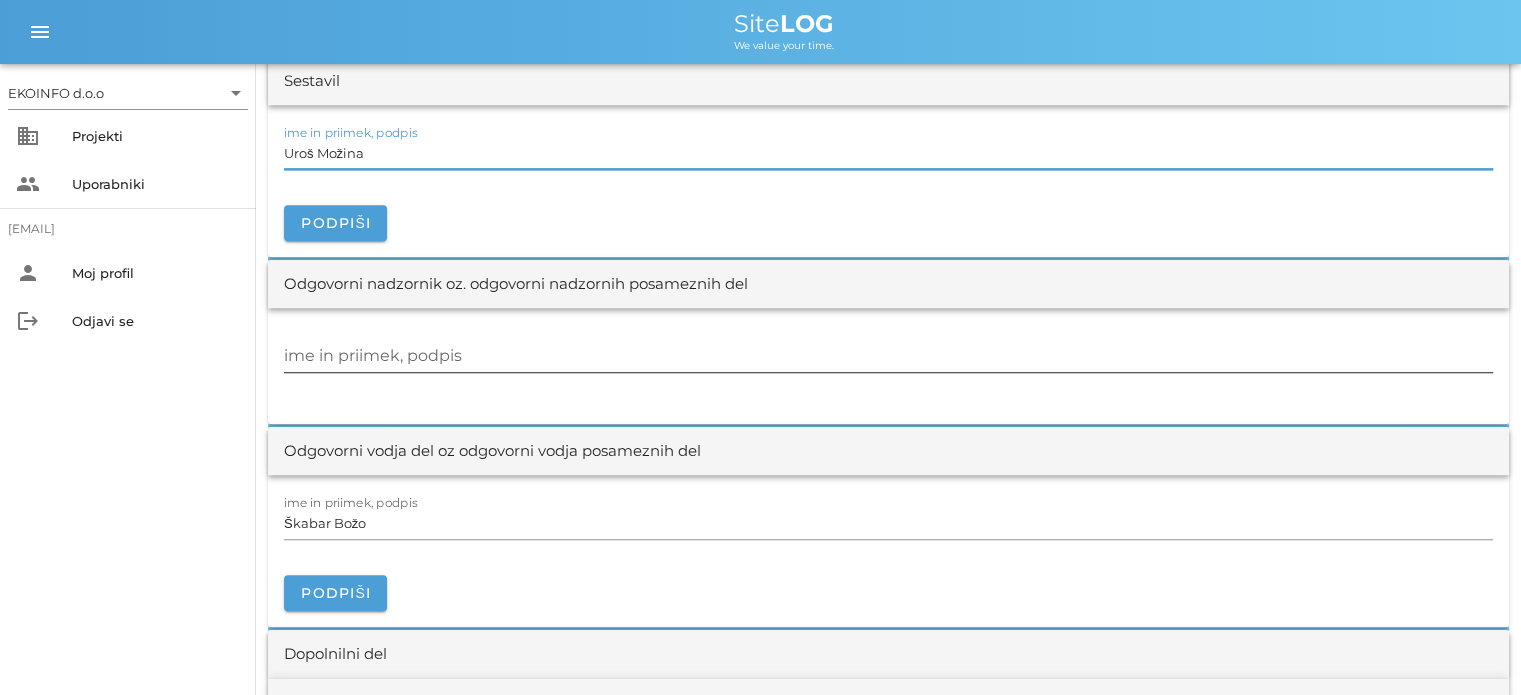 click on "ime in priimek, podpis" at bounding box center (888, 356) 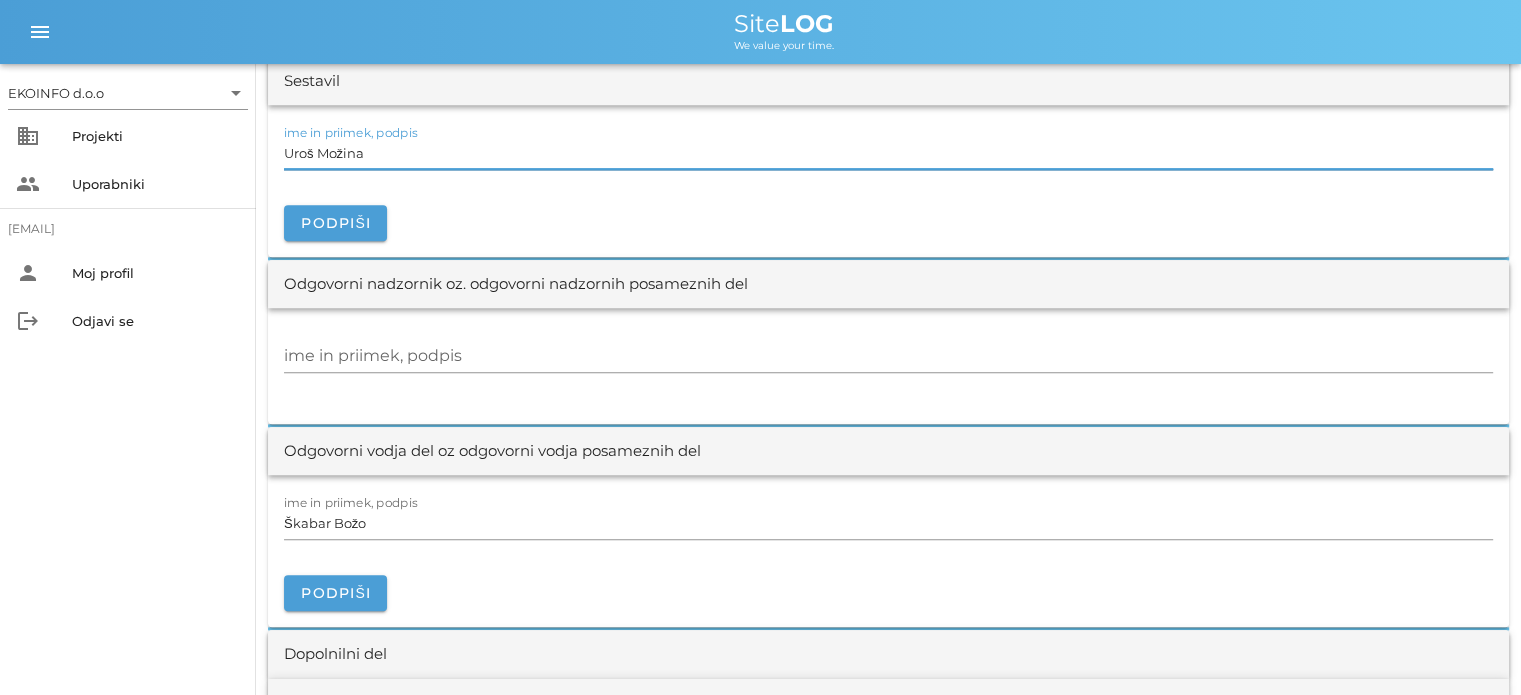 click on "Uroš Možina" at bounding box center [888, 153] 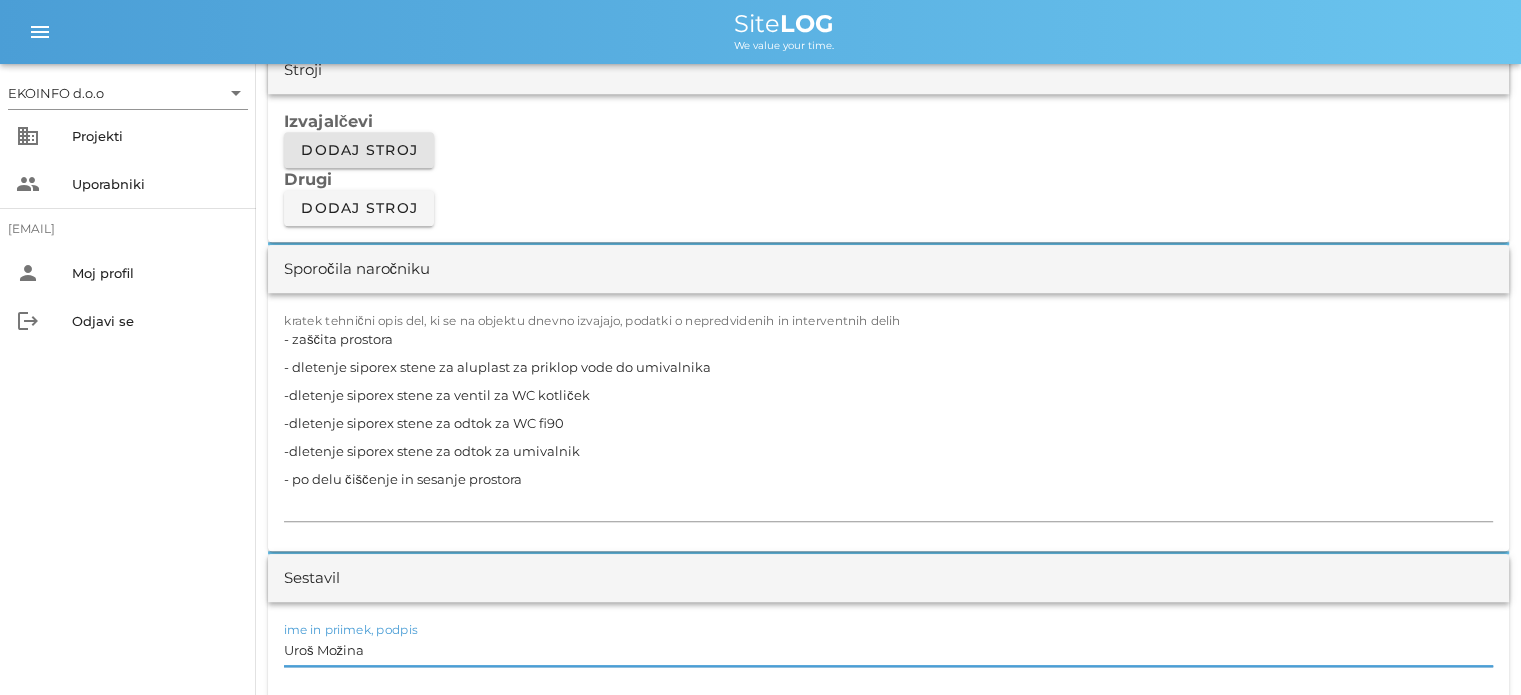 scroll, scrollTop: 1700, scrollLeft: 0, axis: vertical 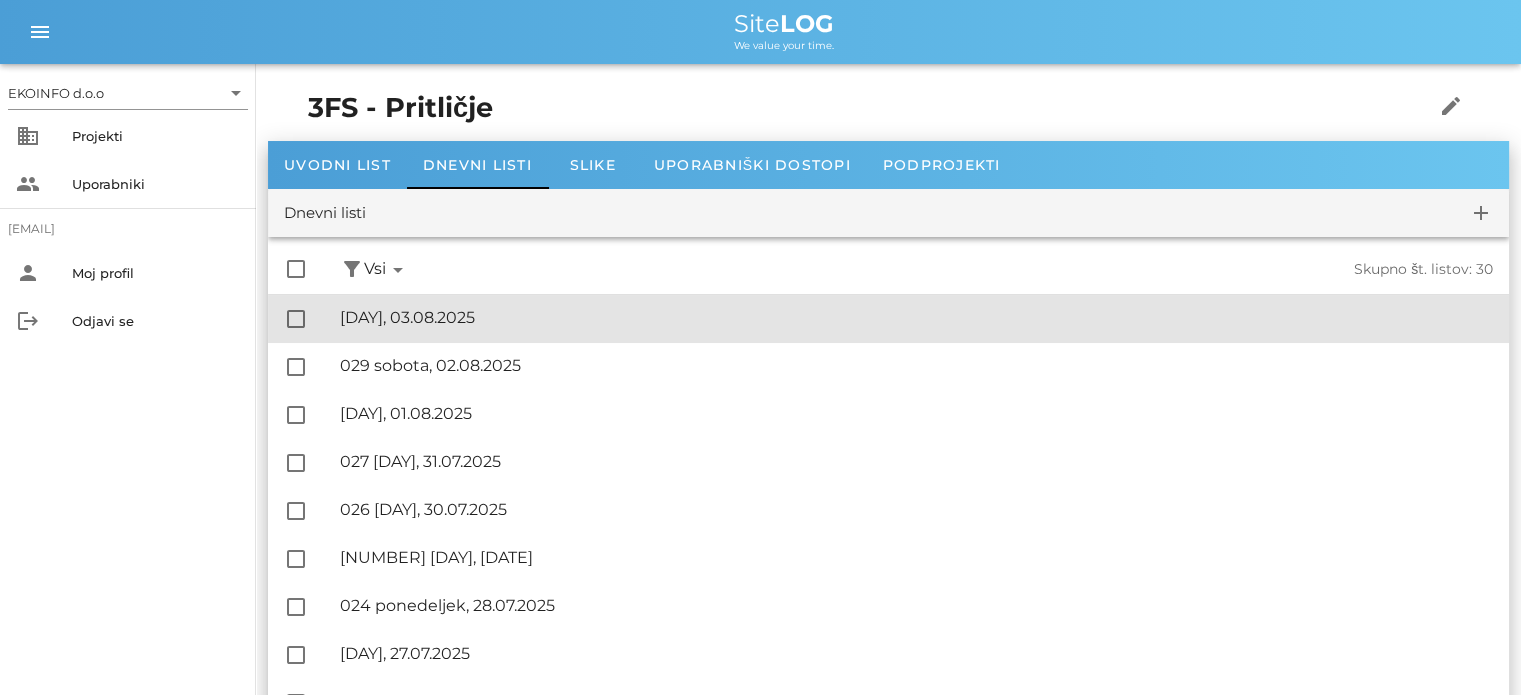 click on "🔏  030 nedelja, [DATE]" at bounding box center [916, 317] 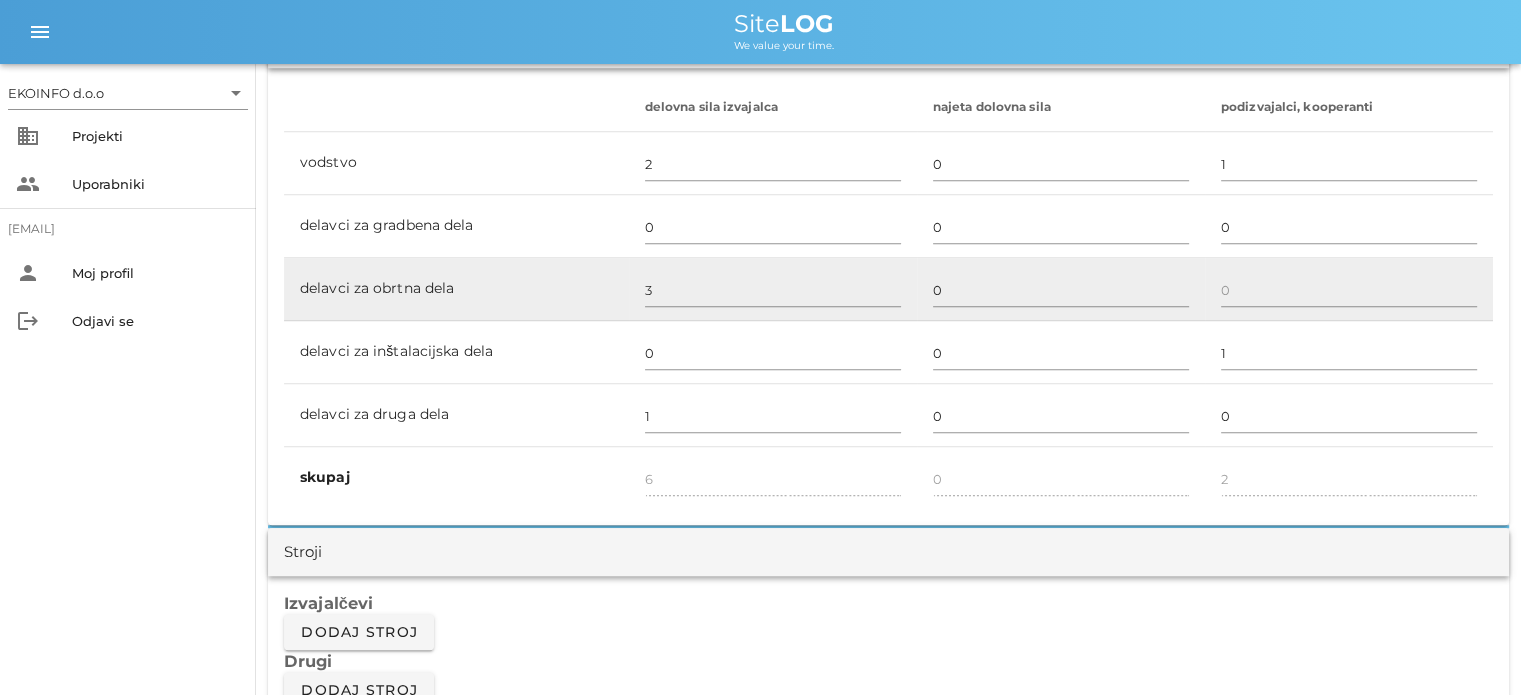 scroll, scrollTop: 1200, scrollLeft: 0, axis: vertical 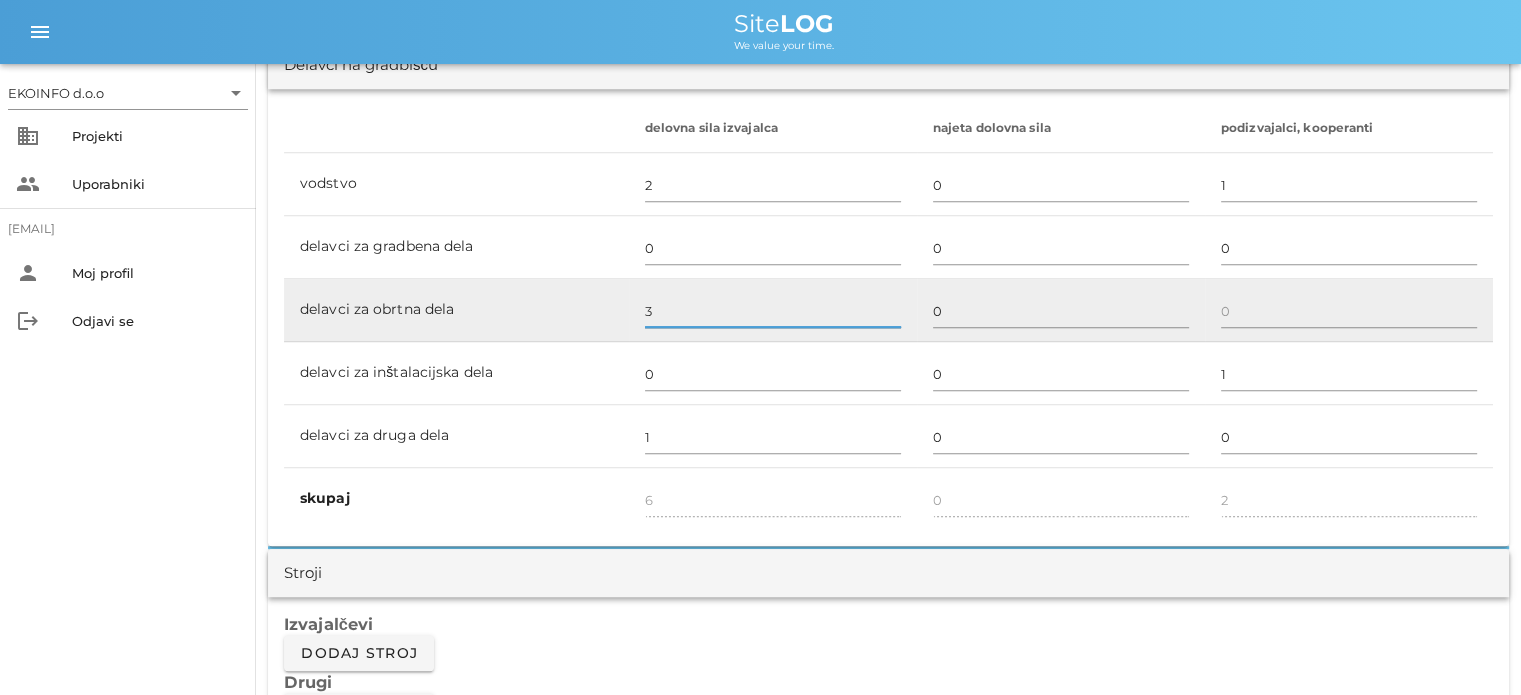 click on "3" at bounding box center (773, 311) 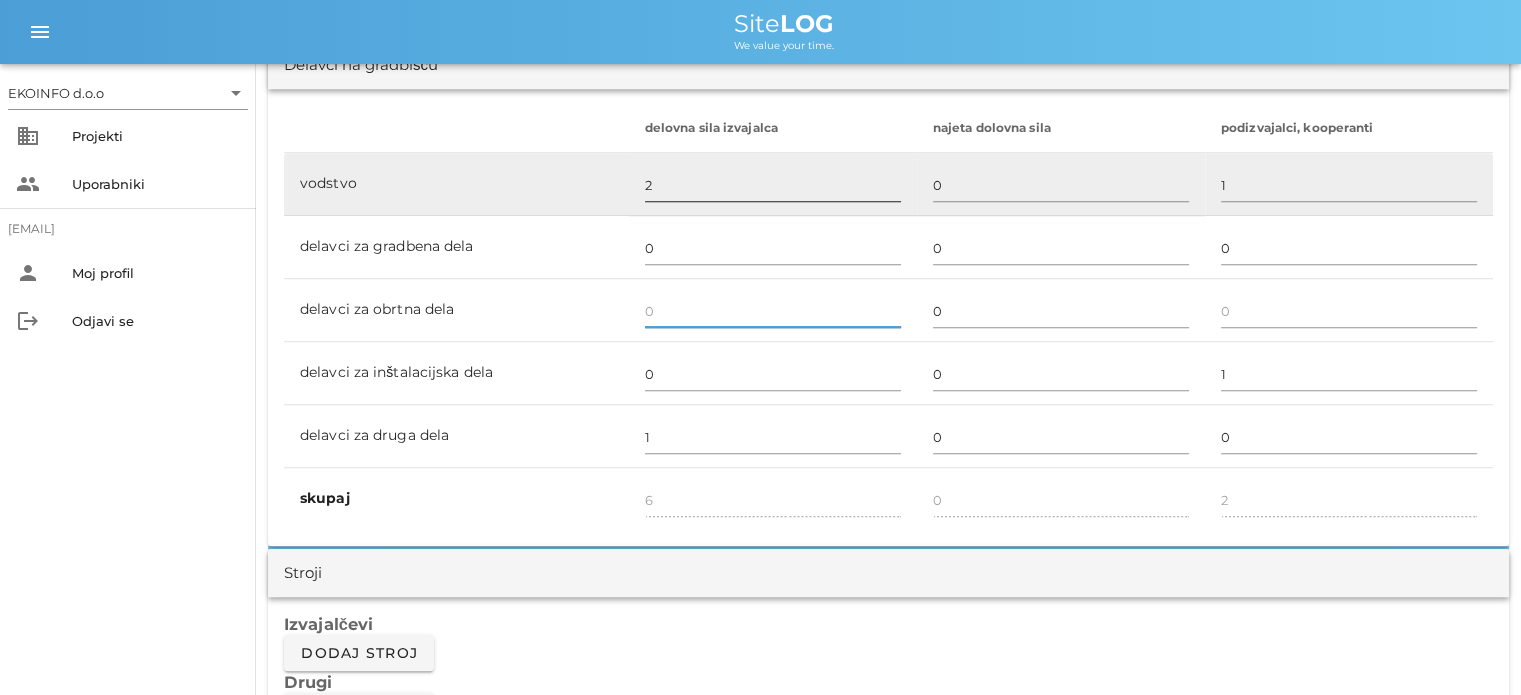 type 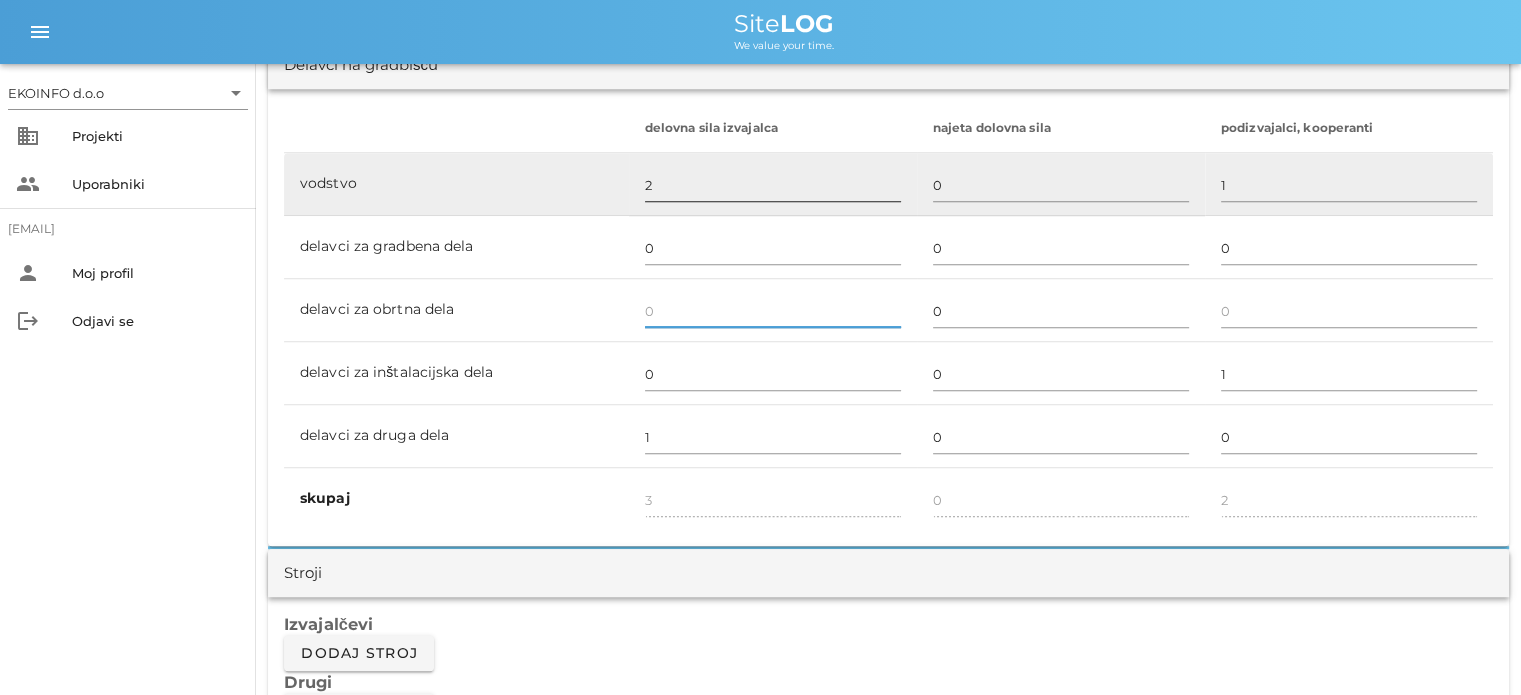 click on "2" at bounding box center (773, 185) 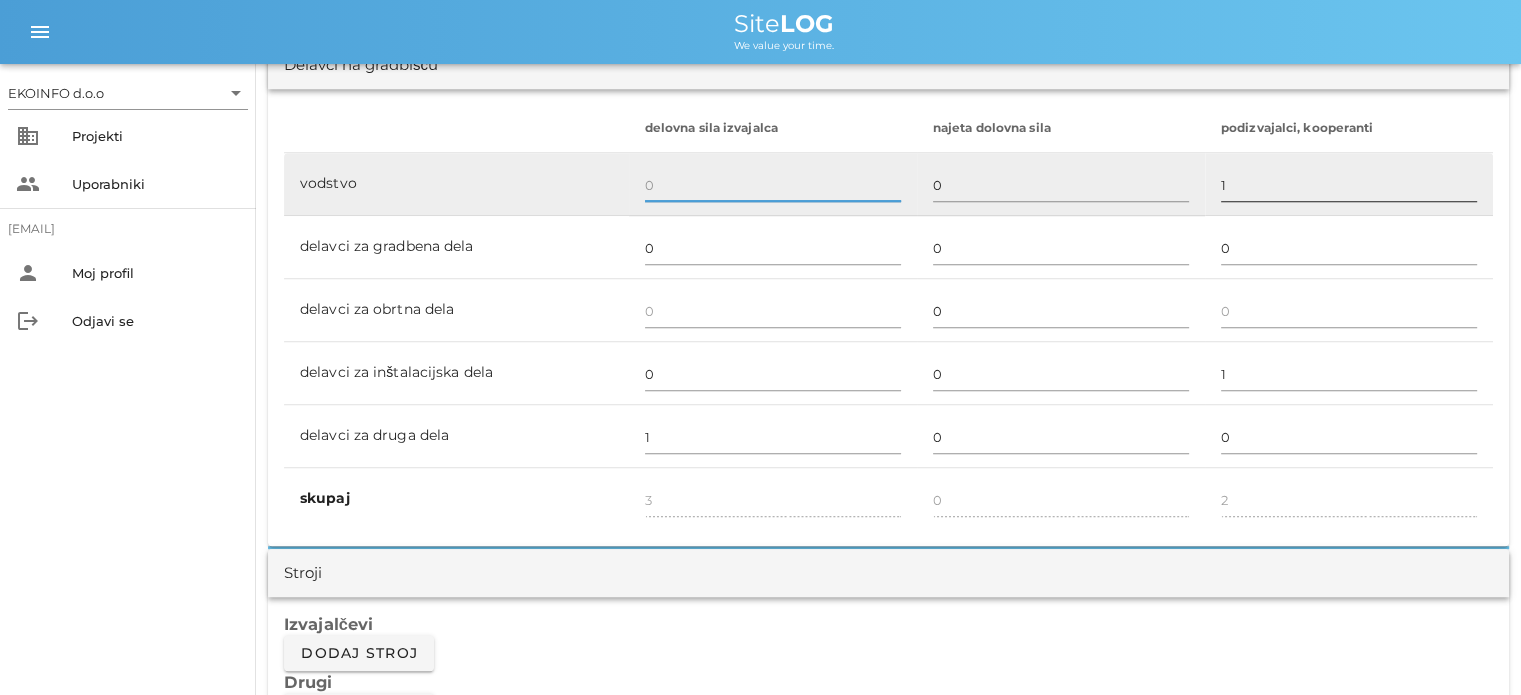type 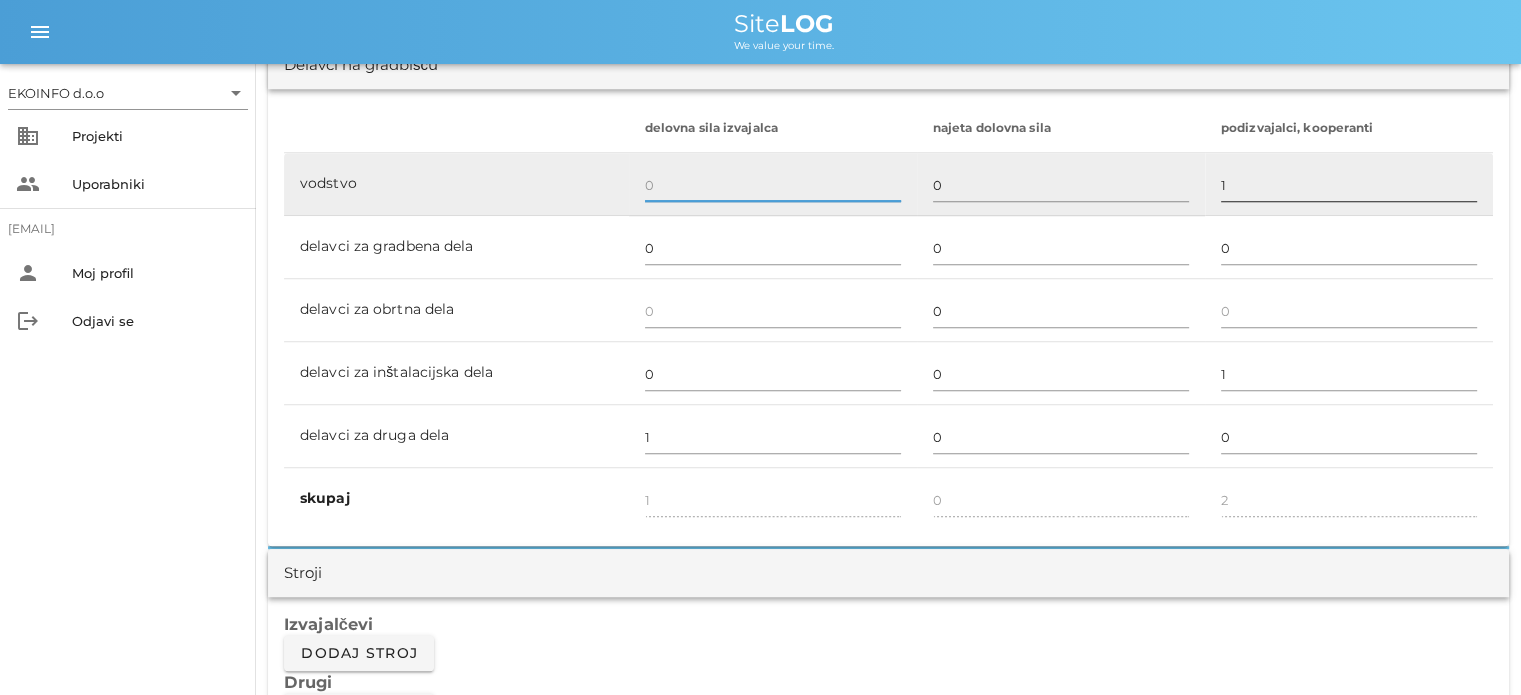click on "1" at bounding box center (1349, 185) 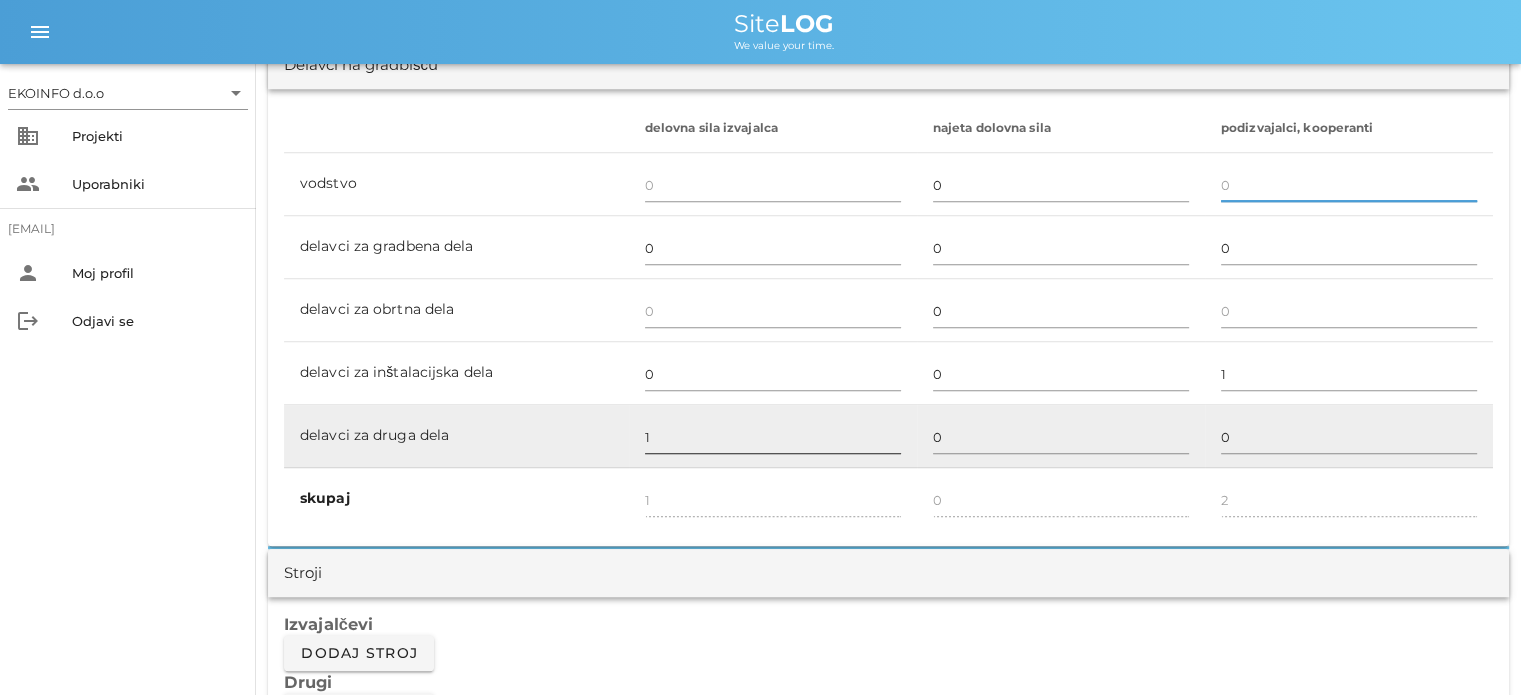 type 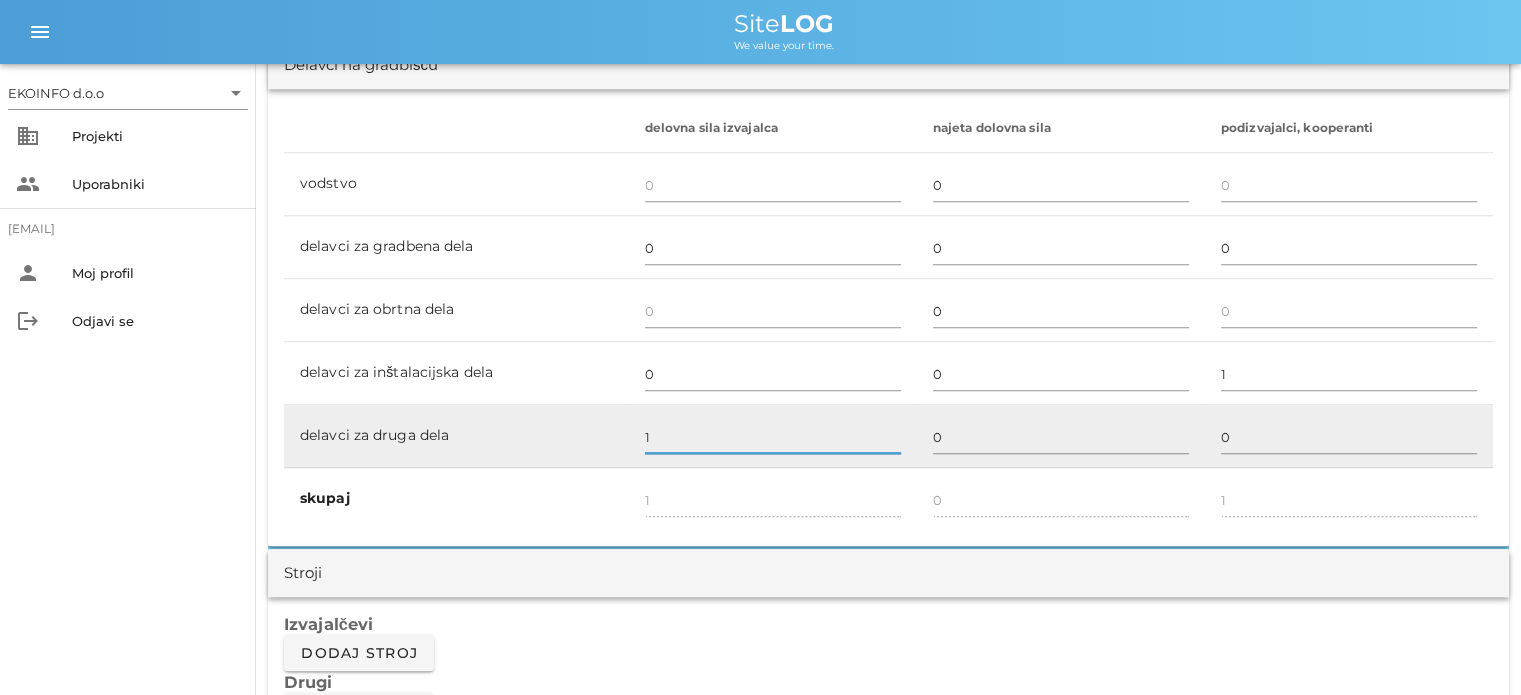 click on "1" at bounding box center [773, 437] 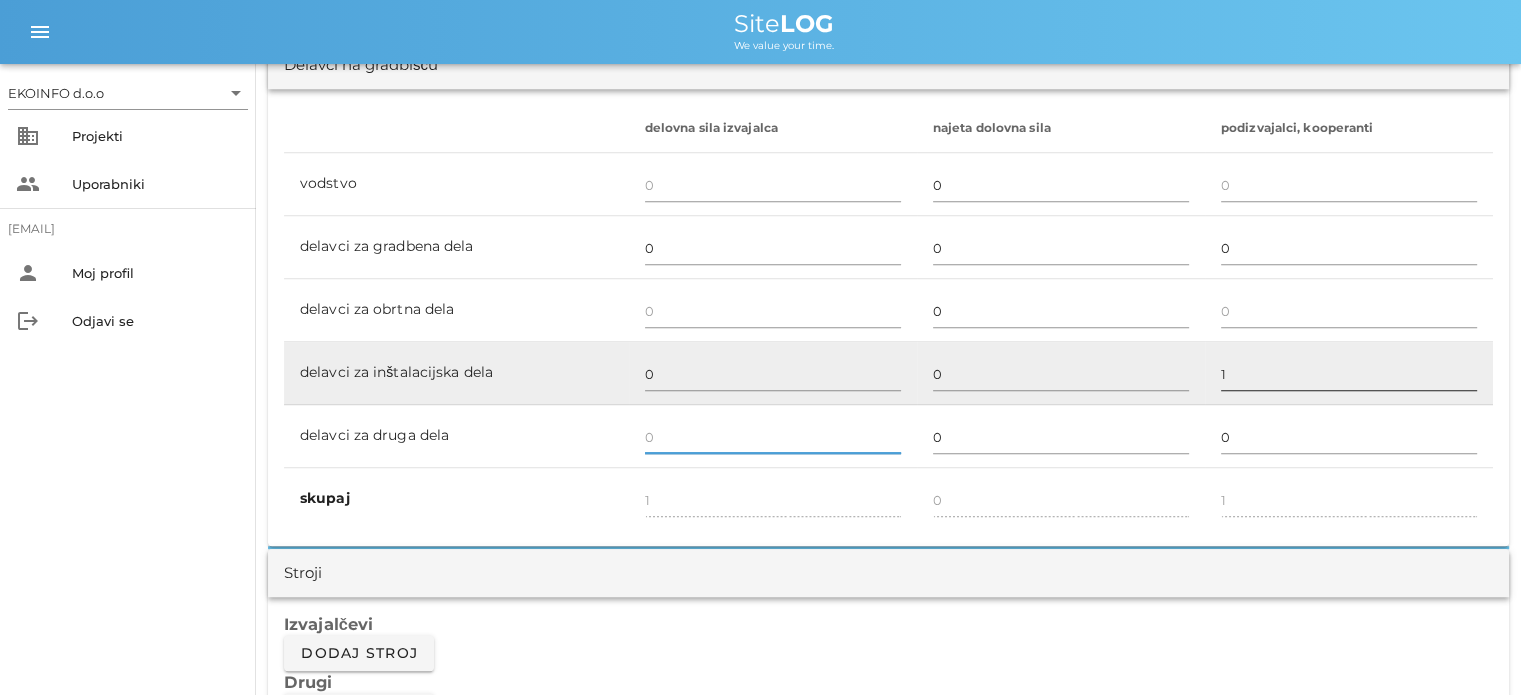 type 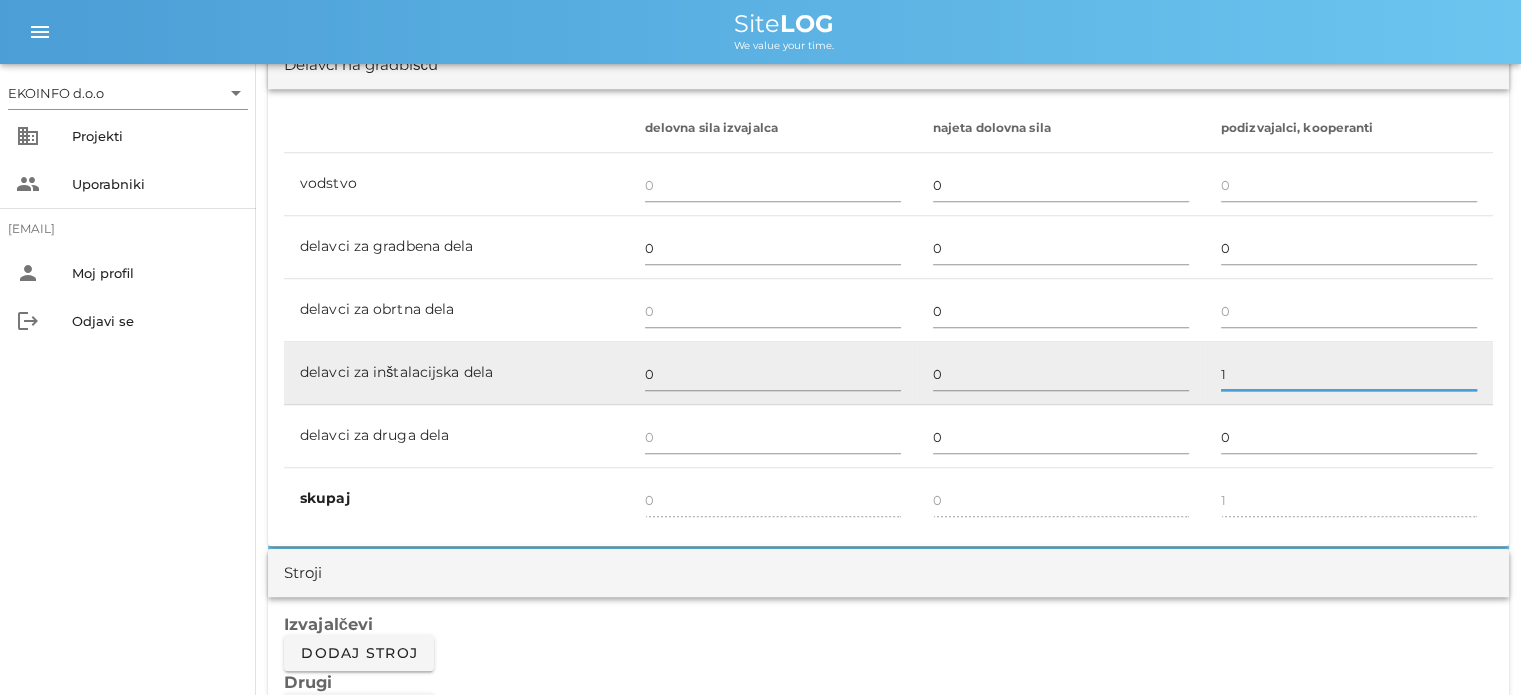 click on "1" at bounding box center [1349, 374] 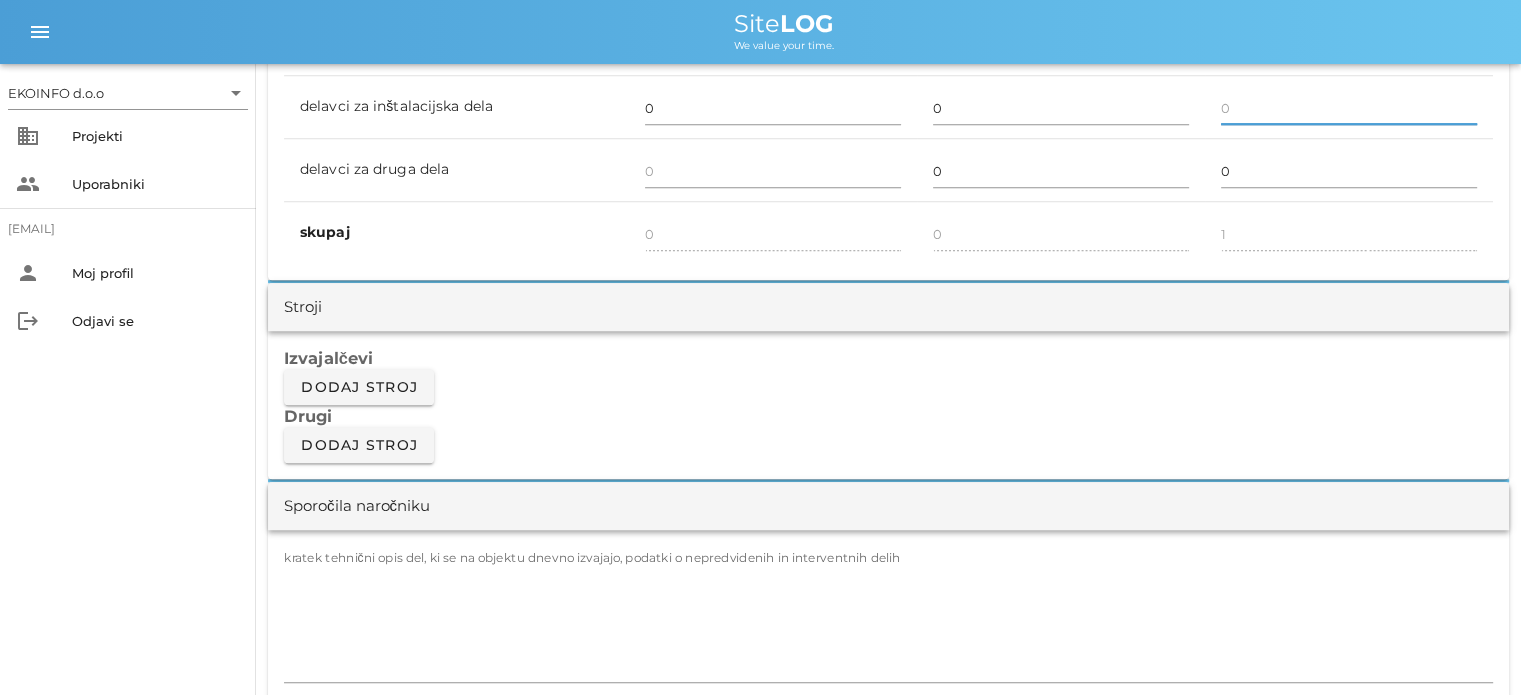 scroll, scrollTop: 1500, scrollLeft: 0, axis: vertical 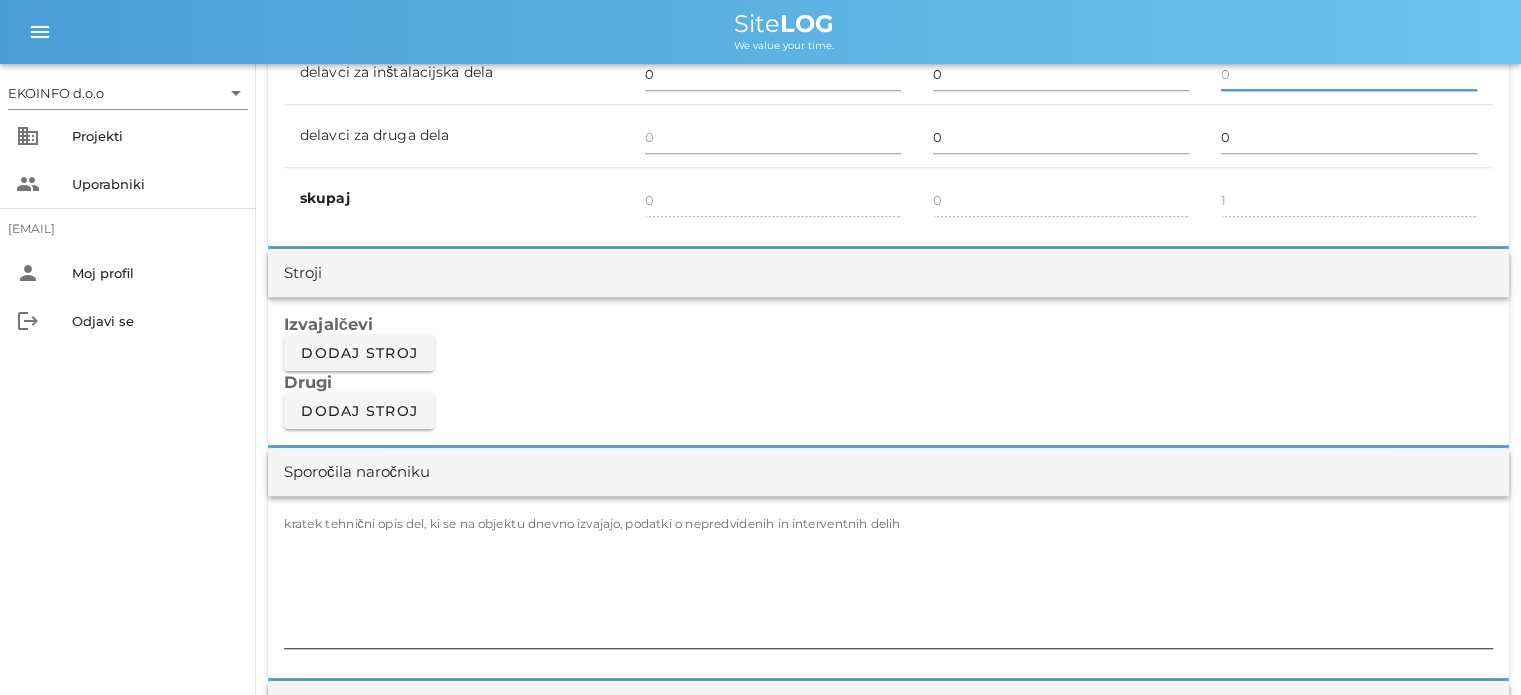 type 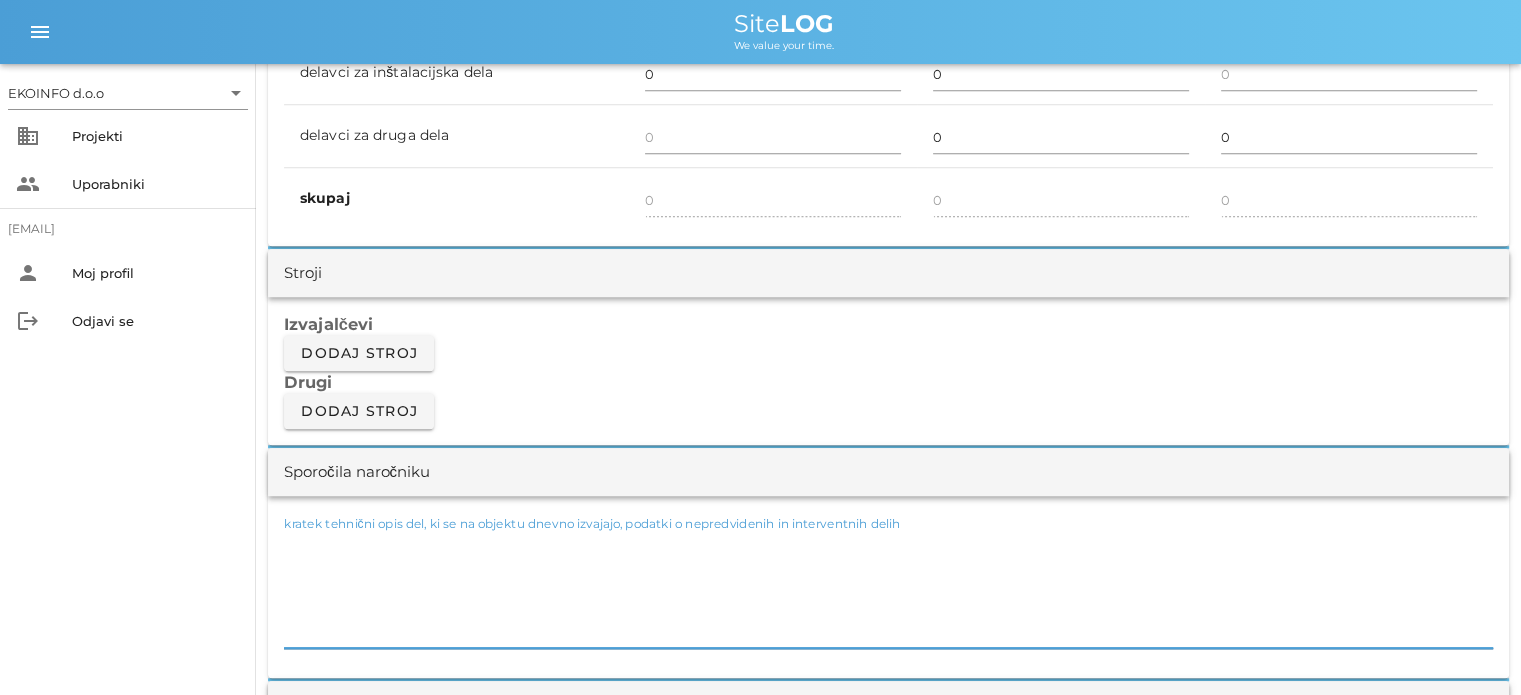 click on "kratek tehnični opis del, ki se na objektu dnevno izvajajo, podatki o nepredvidenih in interventnih delih" at bounding box center [888, 588] 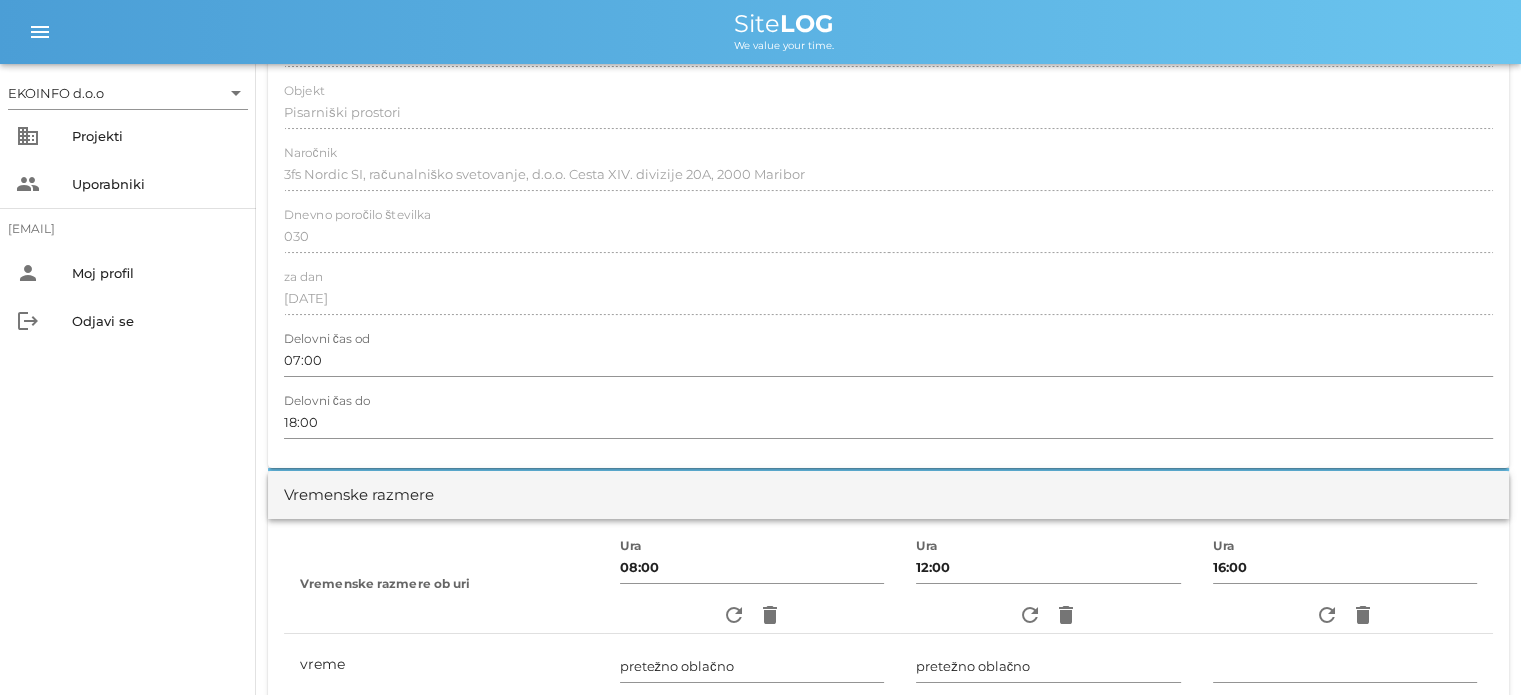 scroll, scrollTop: 200, scrollLeft: 0, axis: vertical 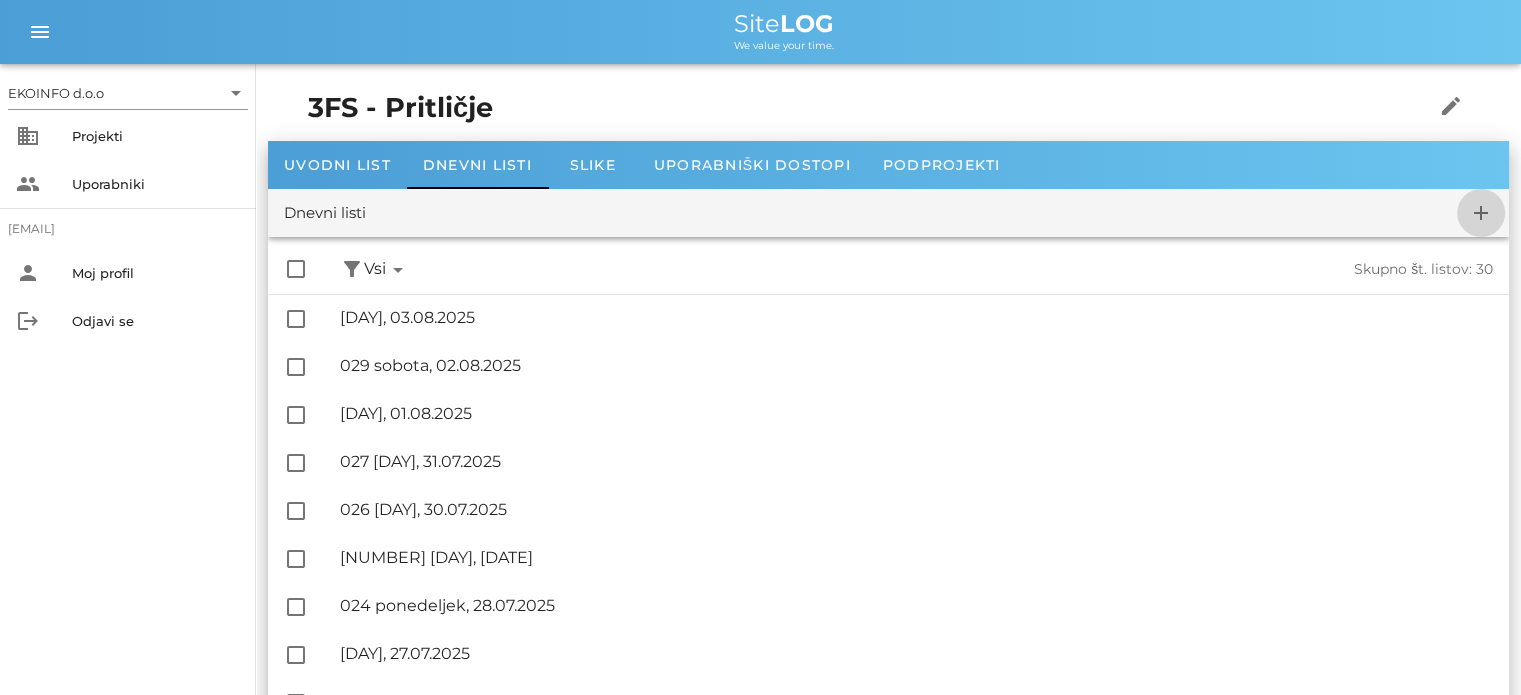 click on "add" at bounding box center (1481, 213) 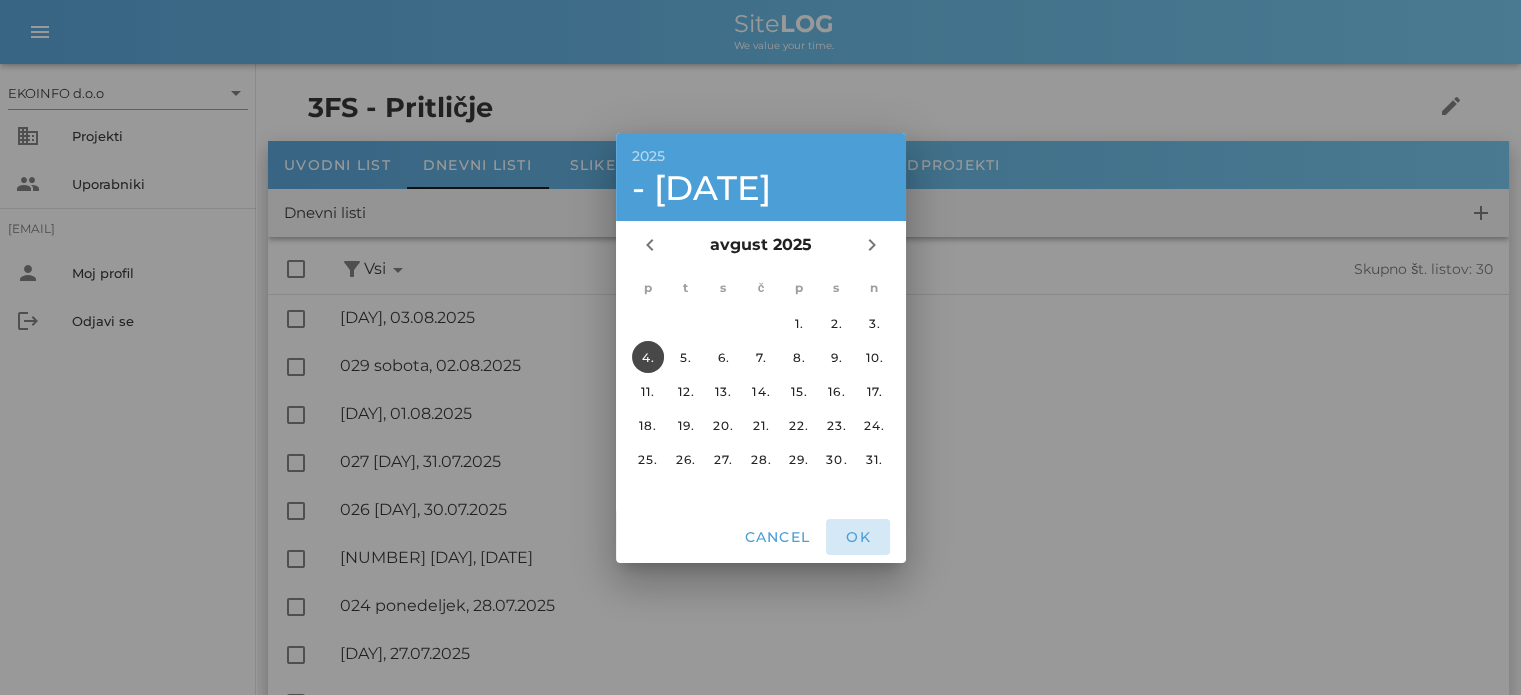 click on "OK" at bounding box center (858, 537) 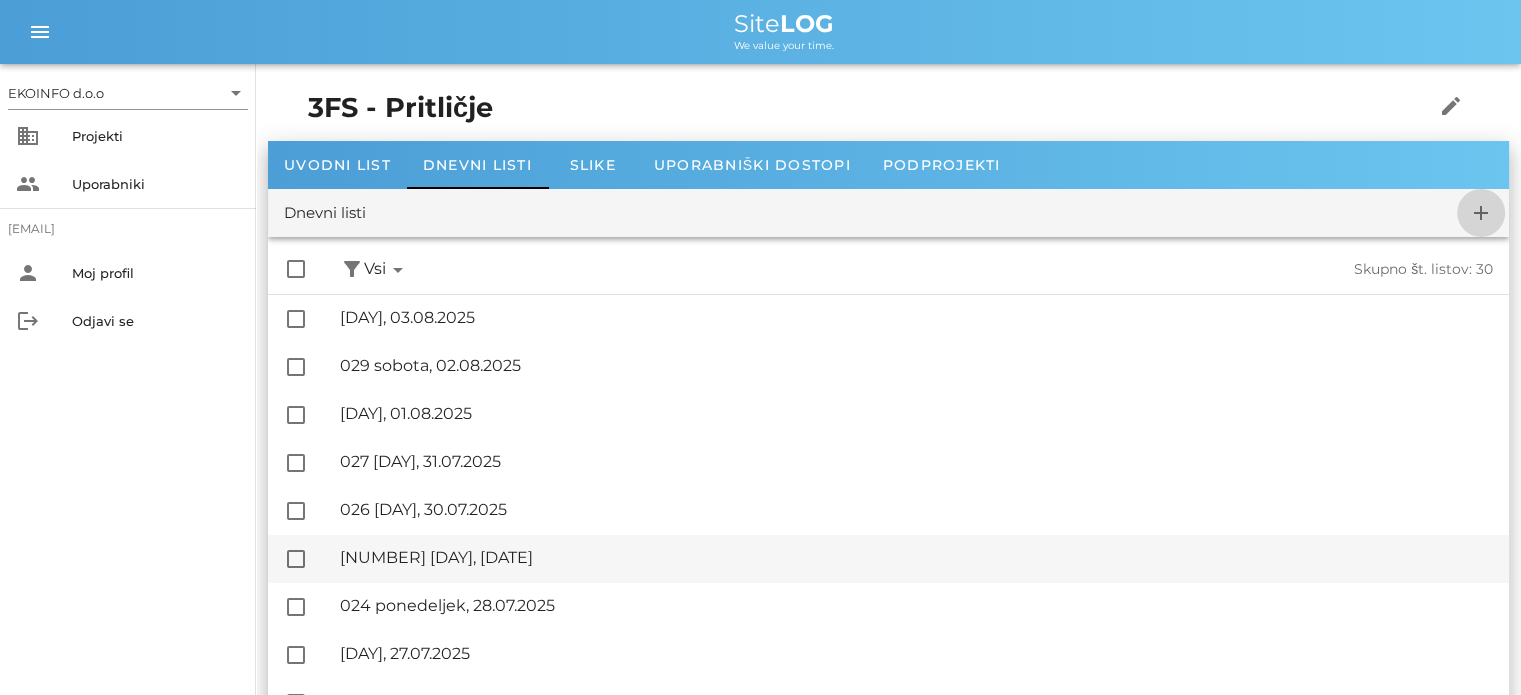 checkbox on "false" 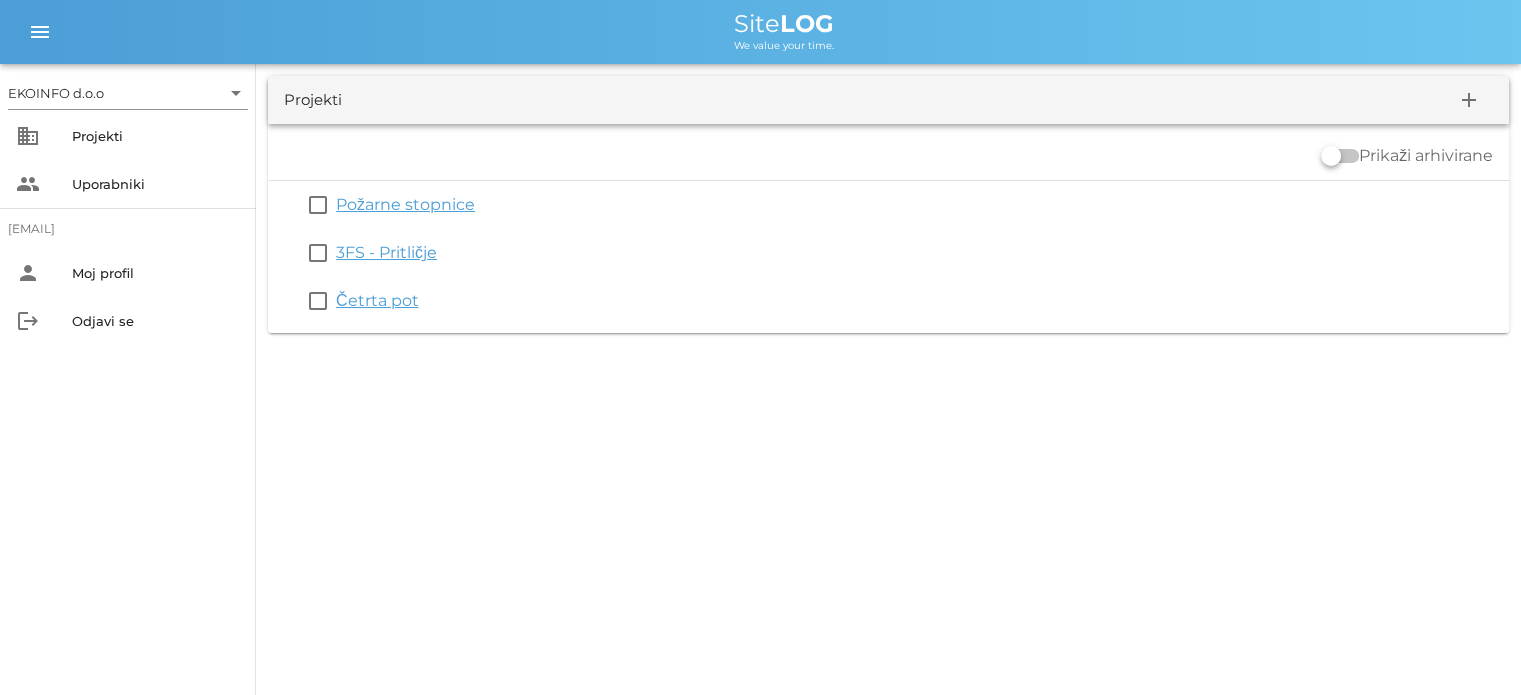 click on "Četrta pot" at bounding box center [377, 300] 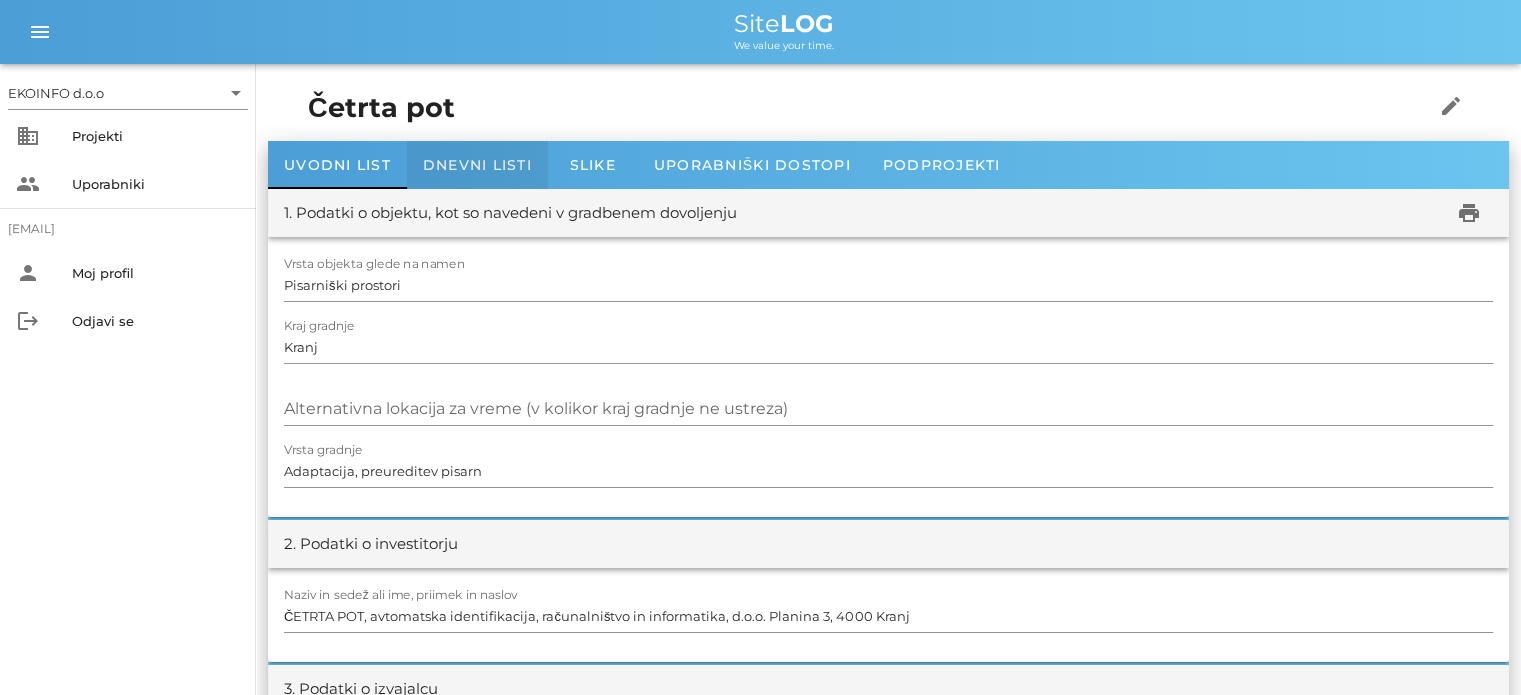 click on "Dnevni listi" at bounding box center [477, 165] 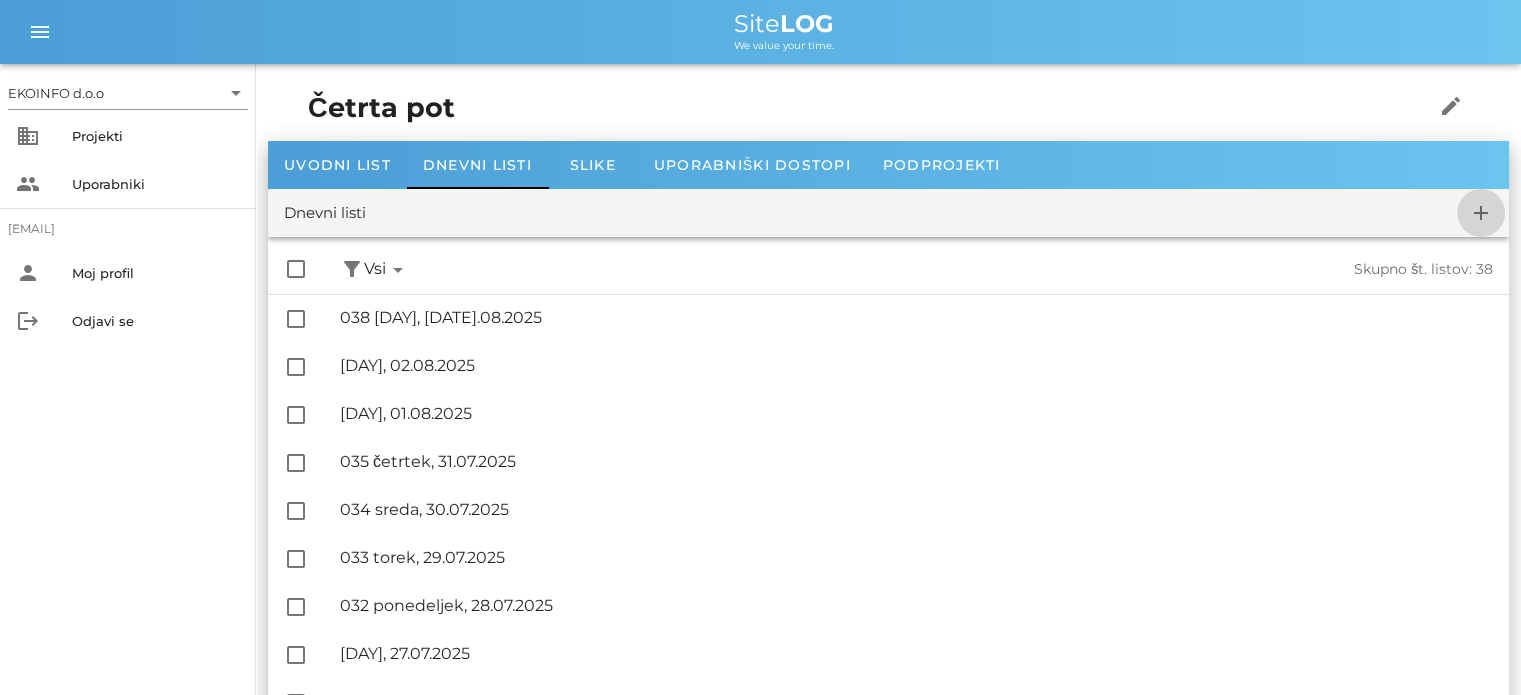 click on "add" at bounding box center [1481, 213] 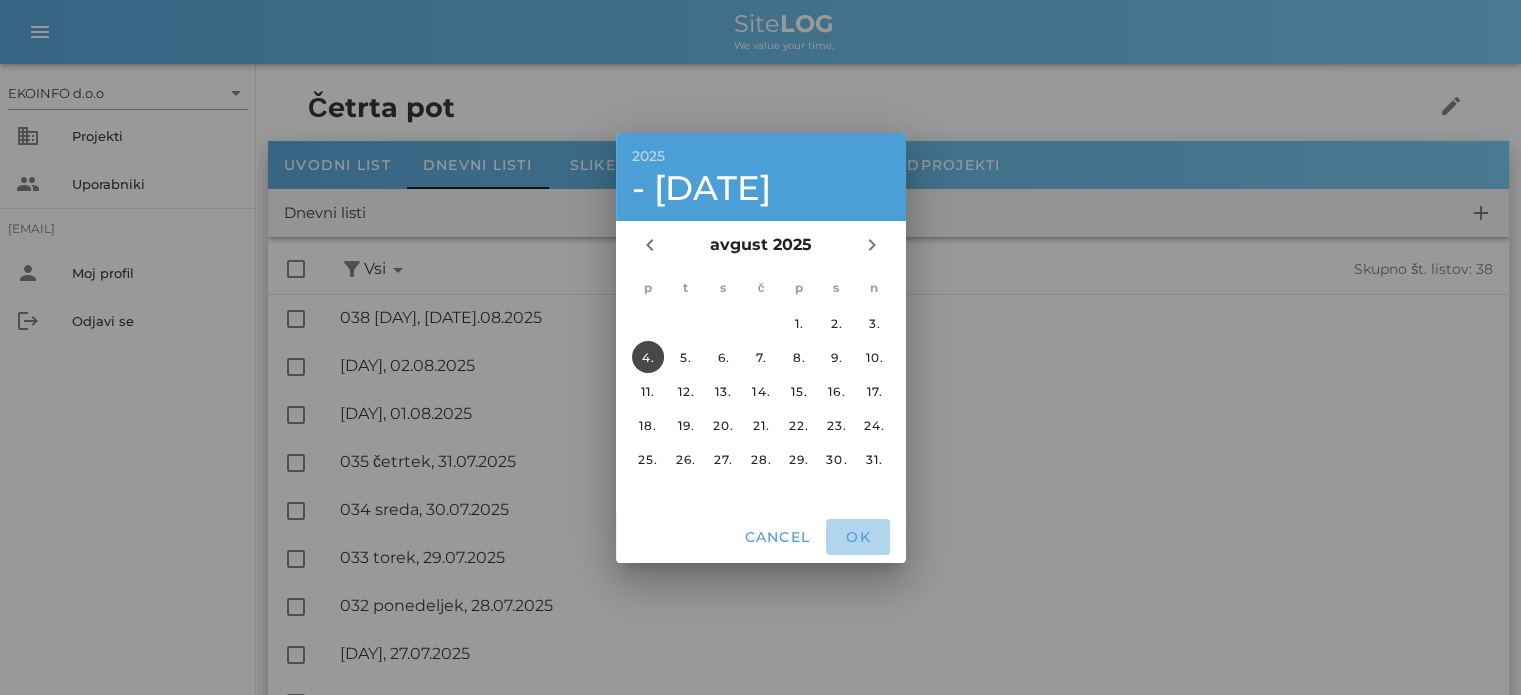 click on "OK" at bounding box center (858, 537) 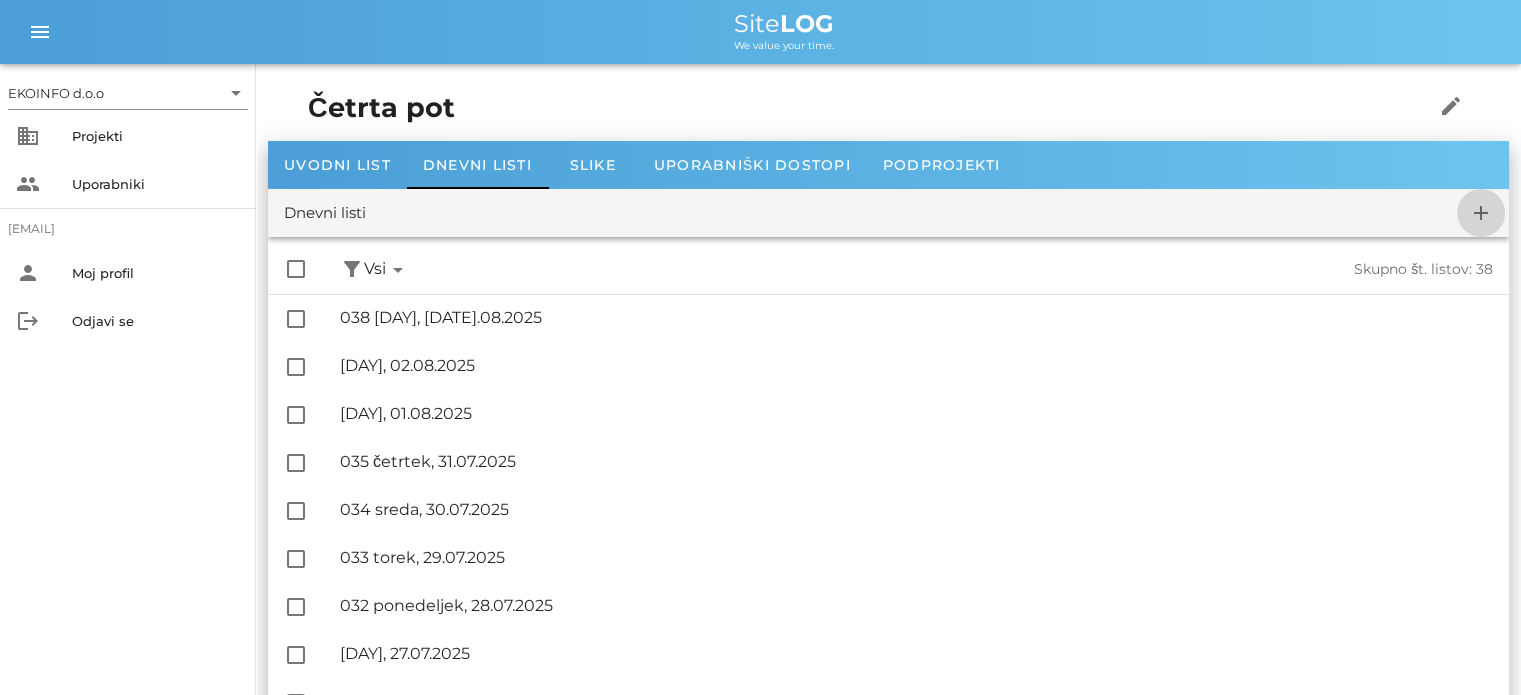checkbox on "false" 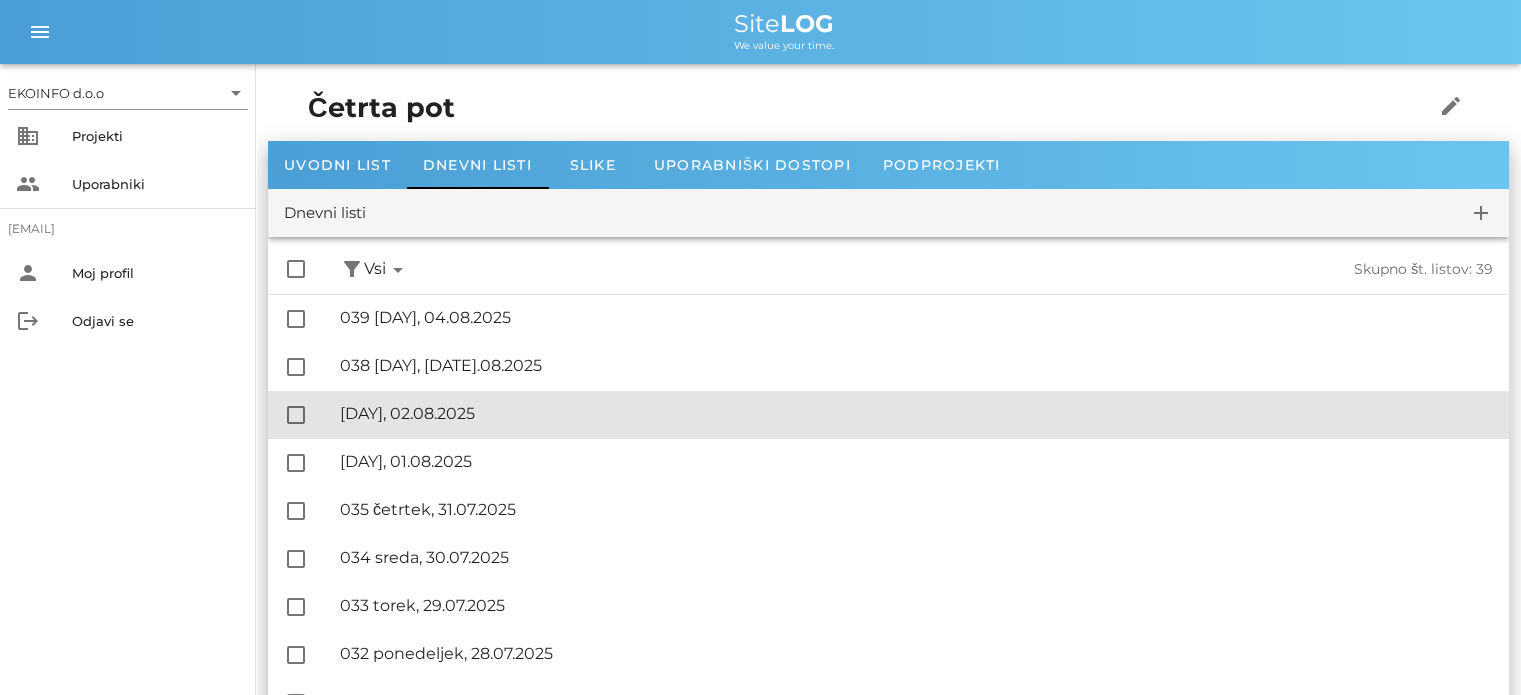 click on "🔏 [NUMBER] [DAY], [DATE]" at bounding box center [916, 413] 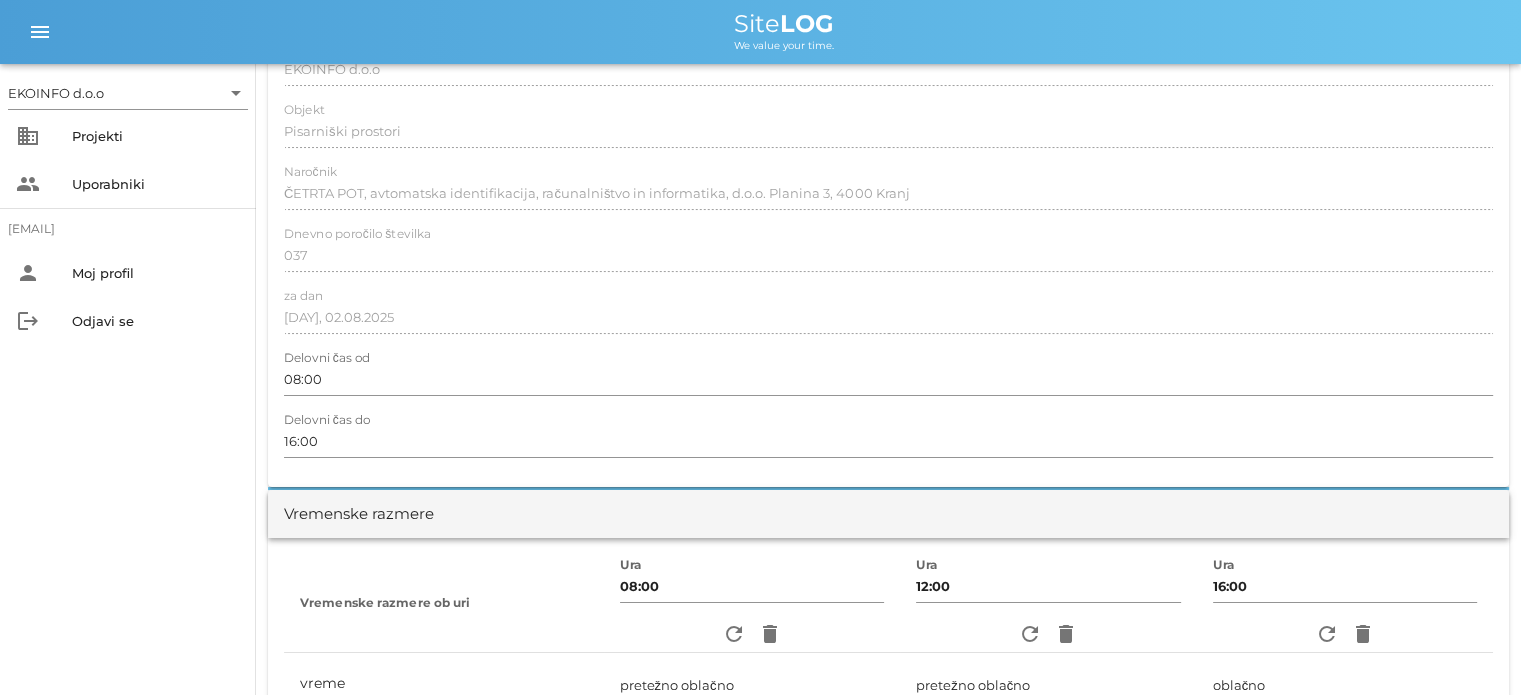 scroll, scrollTop: 0, scrollLeft: 0, axis: both 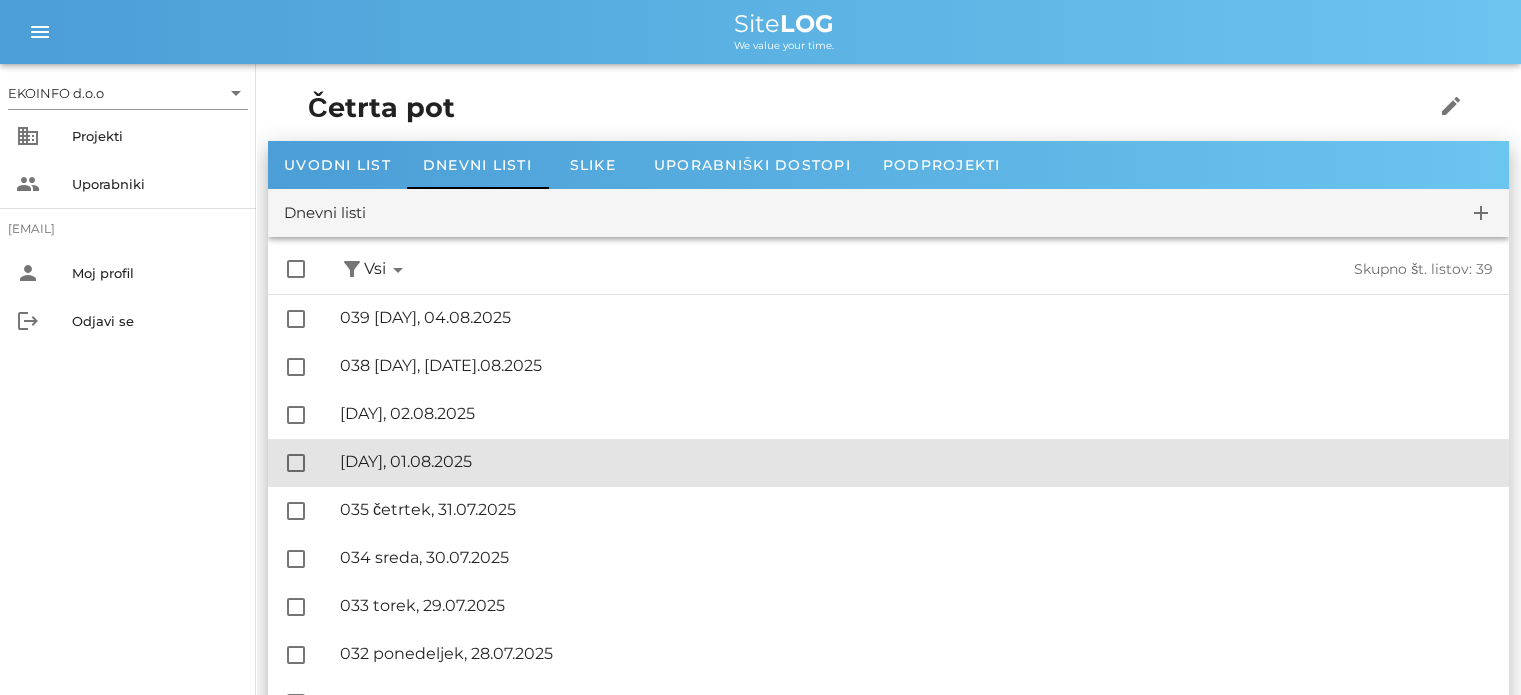 click on "🔏 [NUMBER] [DAY], [DAY_OF_WEEK], [MONTH] [YEAR]" at bounding box center [916, 461] 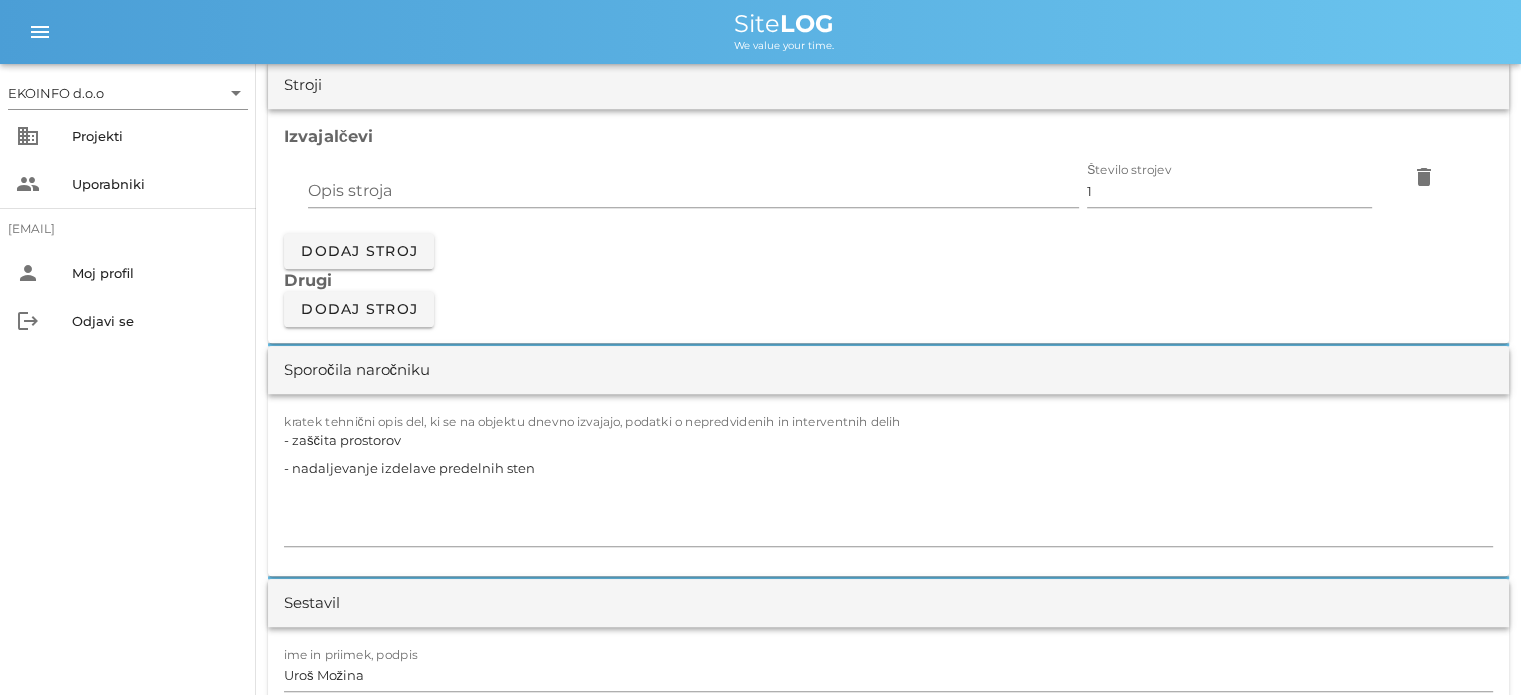 scroll, scrollTop: 1700, scrollLeft: 0, axis: vertical 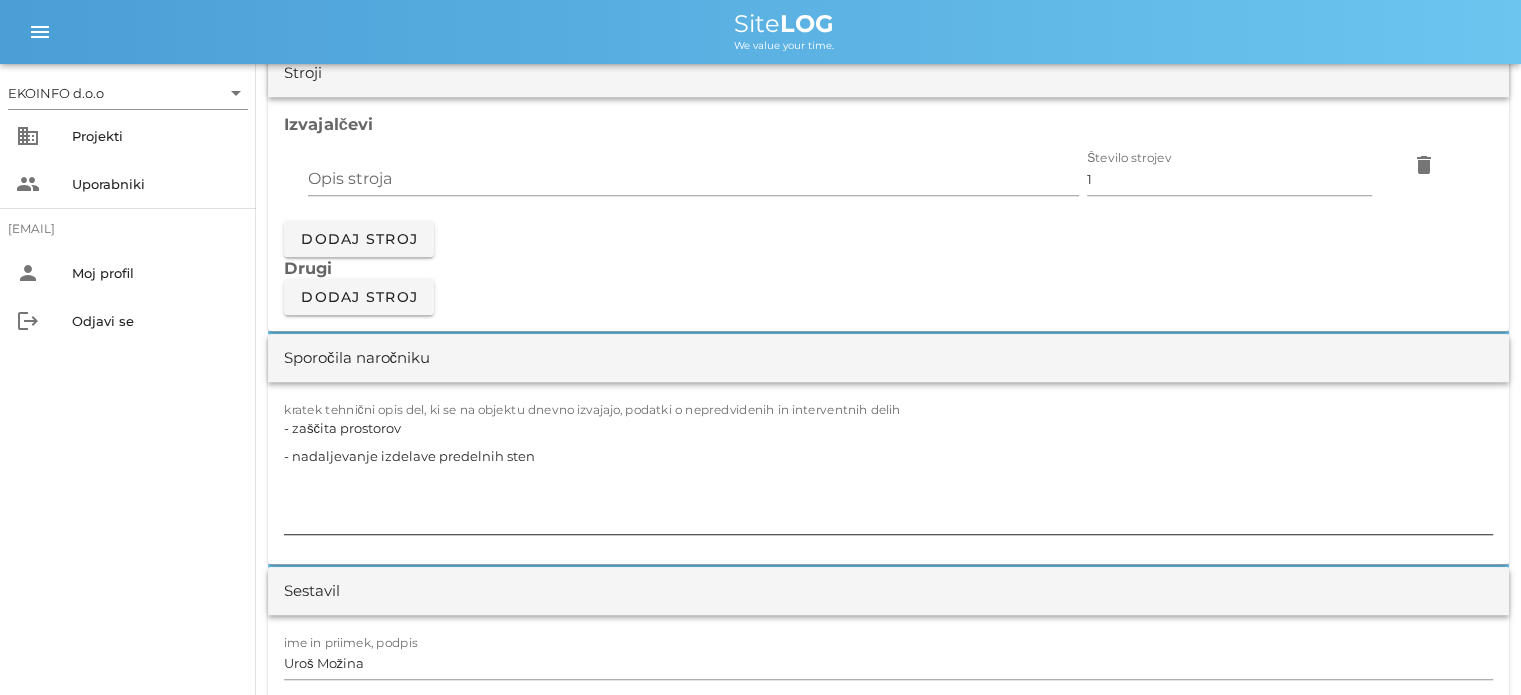 click on "- zaščita prostorov
- nadaljevanje izdelave predelnih sten" at bounding box center (888, 474) 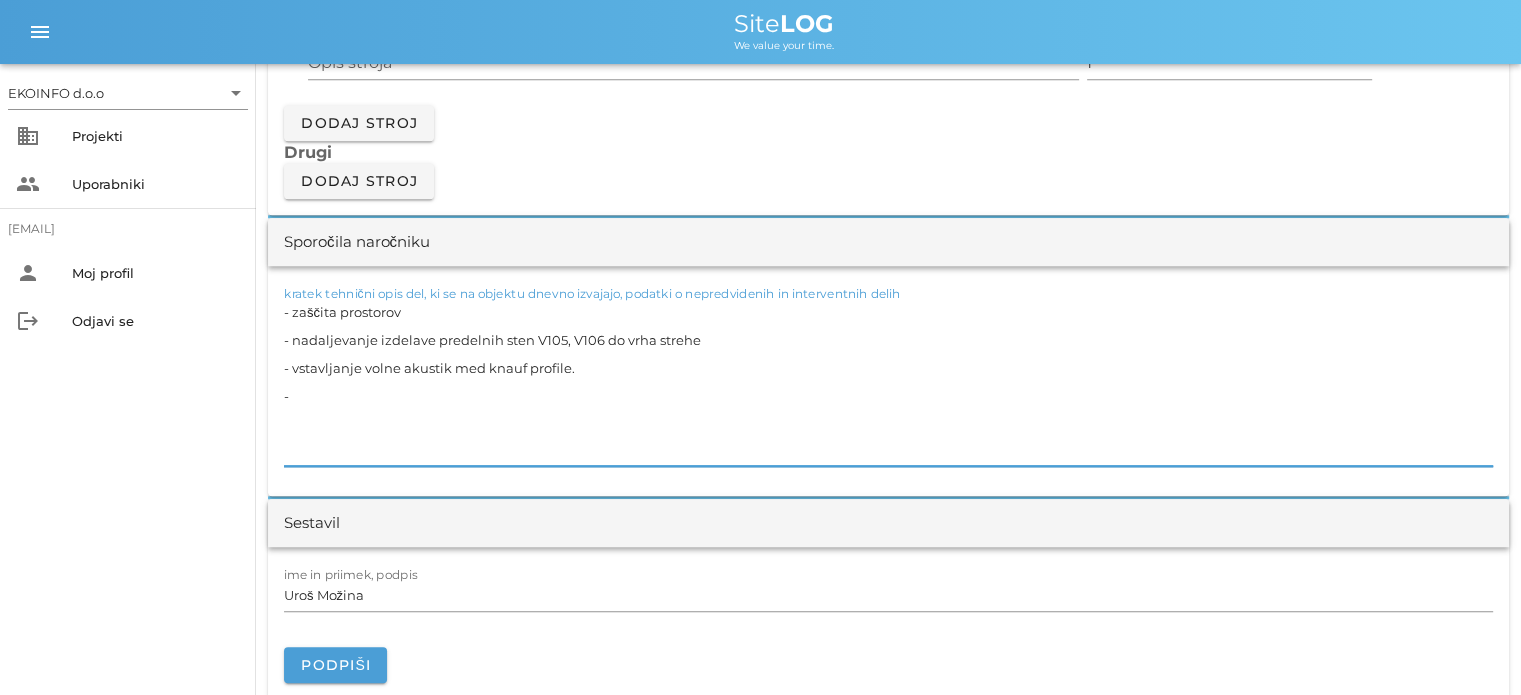 scroll, scrollTop: 1900, scrollLeft: 0, axis: vertical 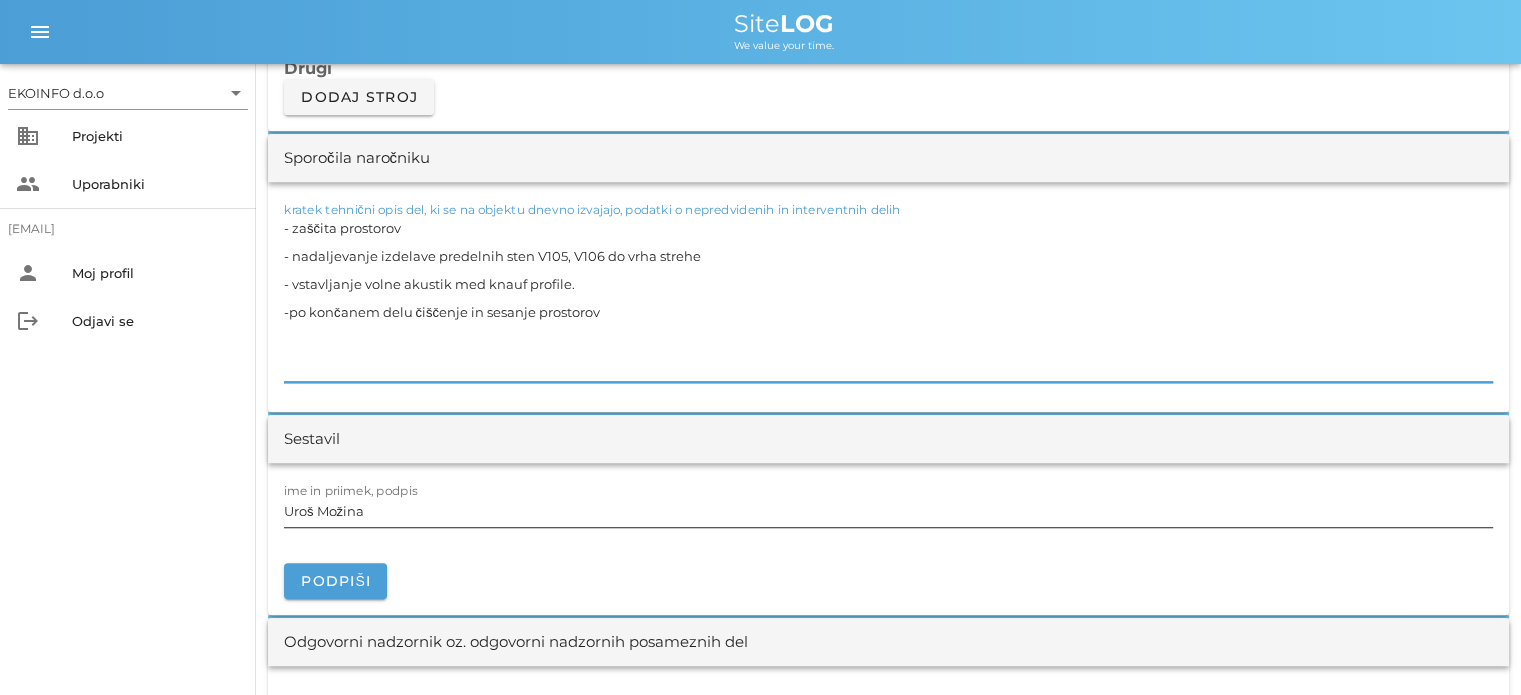 type on "- zaščita prostorov
- nadaljevanje izdelave predelnih sten V105, V106 do vrha strehe
- vstavljanje volne akustik med knauf profile.
-po končanem delu čiščenje in sesanje prostorov" 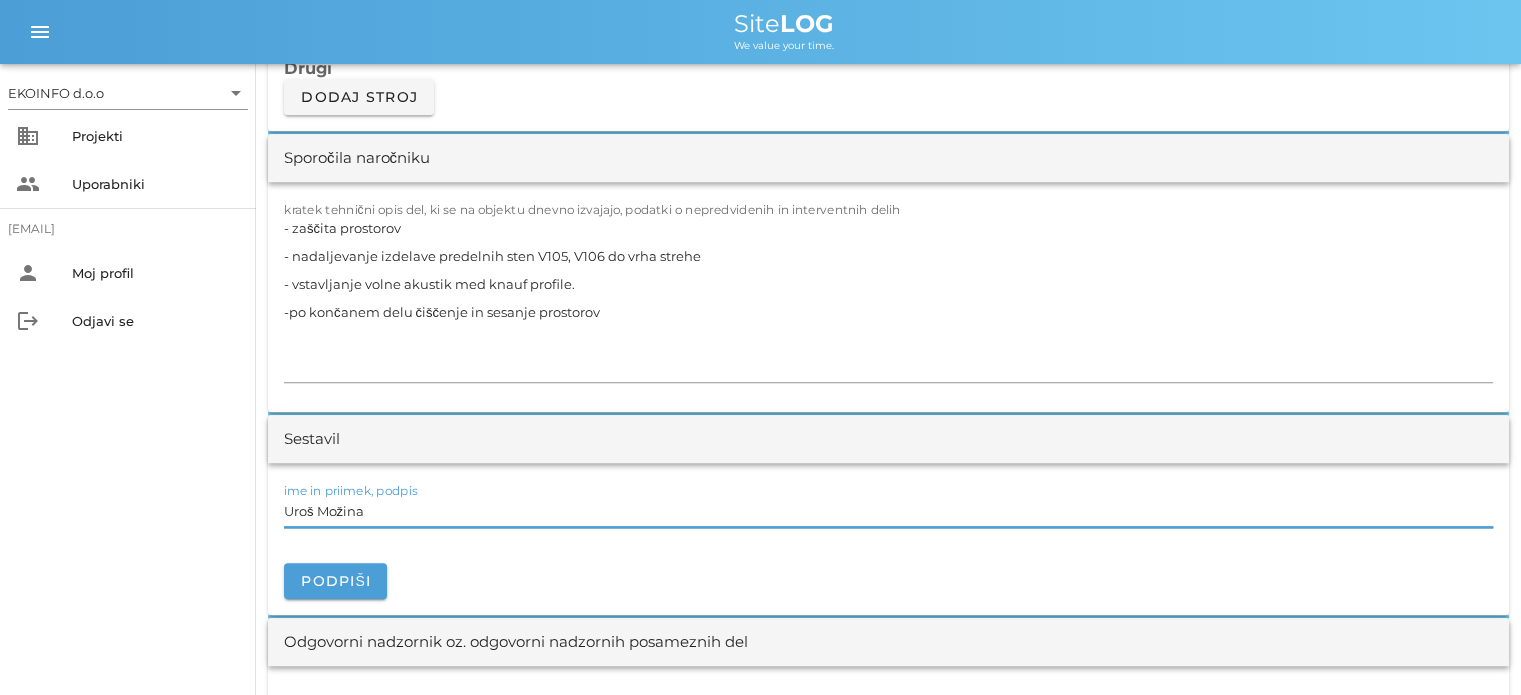 click on "Uroš Možina" at bounding box center (888, 511) 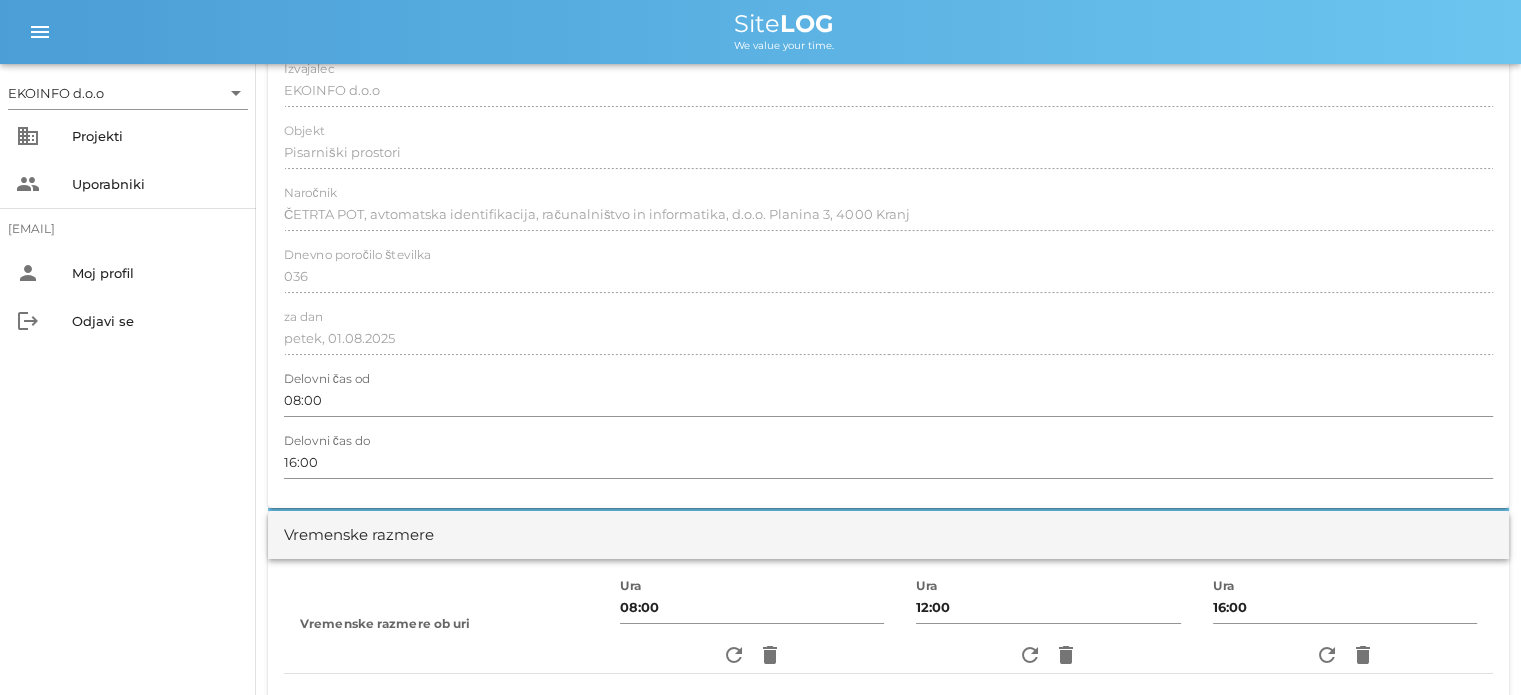 scroll, scrollTop: 0, scrollLeft: 0, axis: both 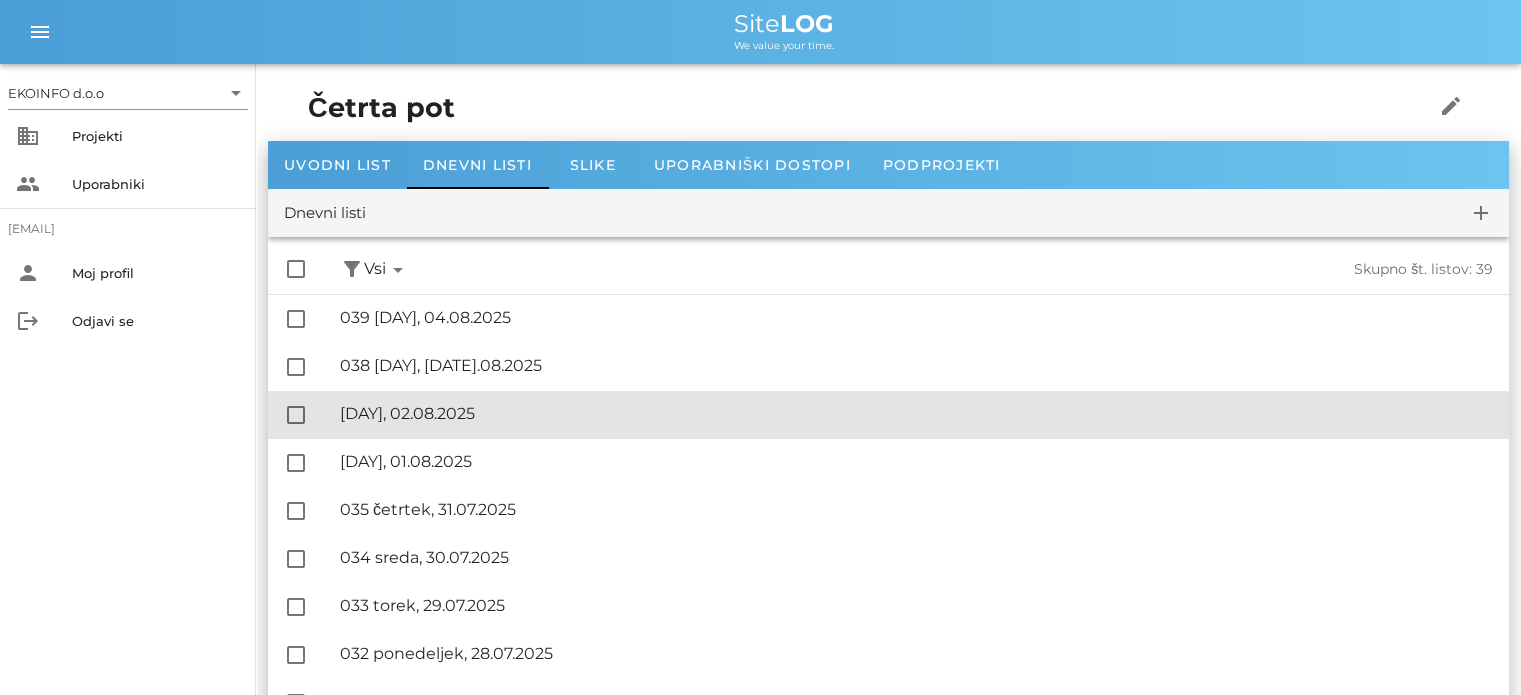 click on "🔏 [NUMBER] [DAY], [DATE]" at bounding box center [916, 413] 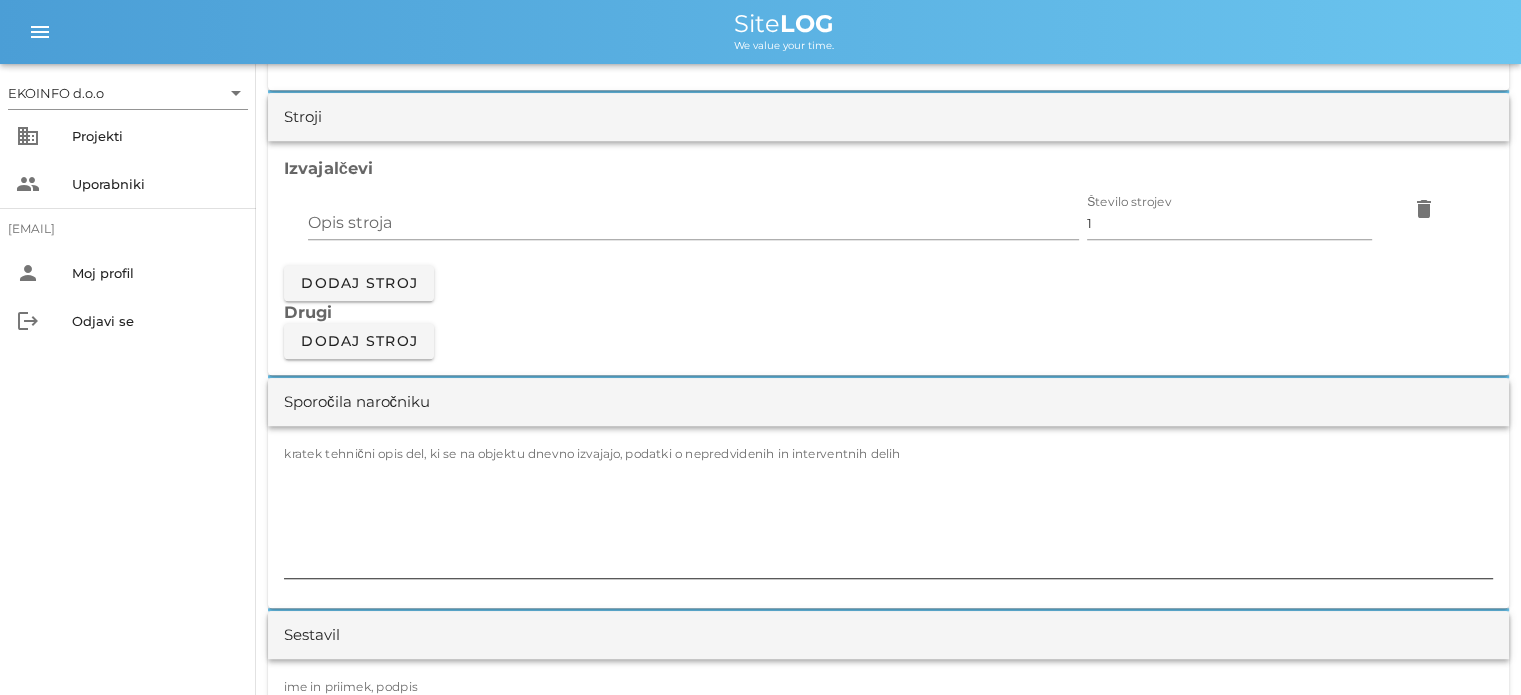 scroll, scrollTop: 1700, scrollLeft: 0, axis: vertical 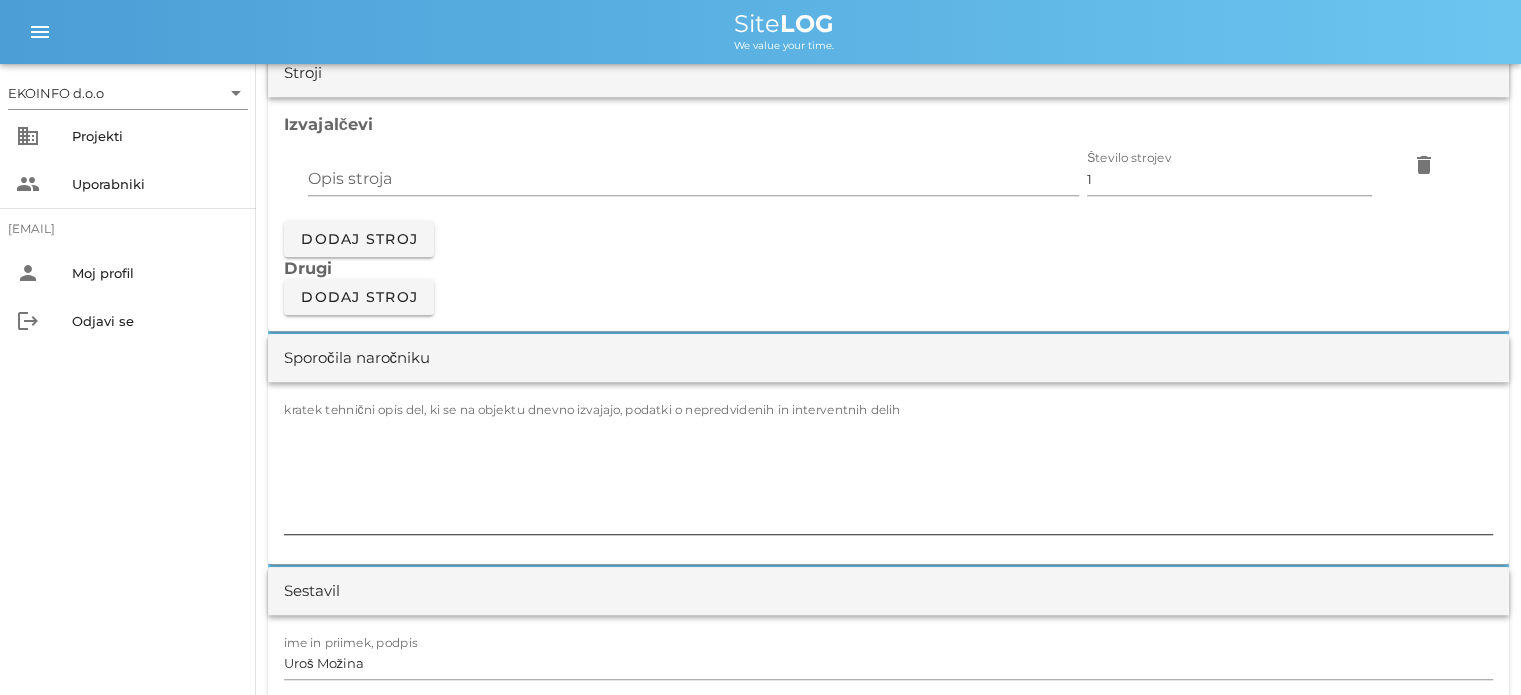 click on "kratek tehnični opis del, ki se na objektu dnevno izvajajo, podatki o nepredvidenih in interventnih delih" at bounding box center [592, 409] 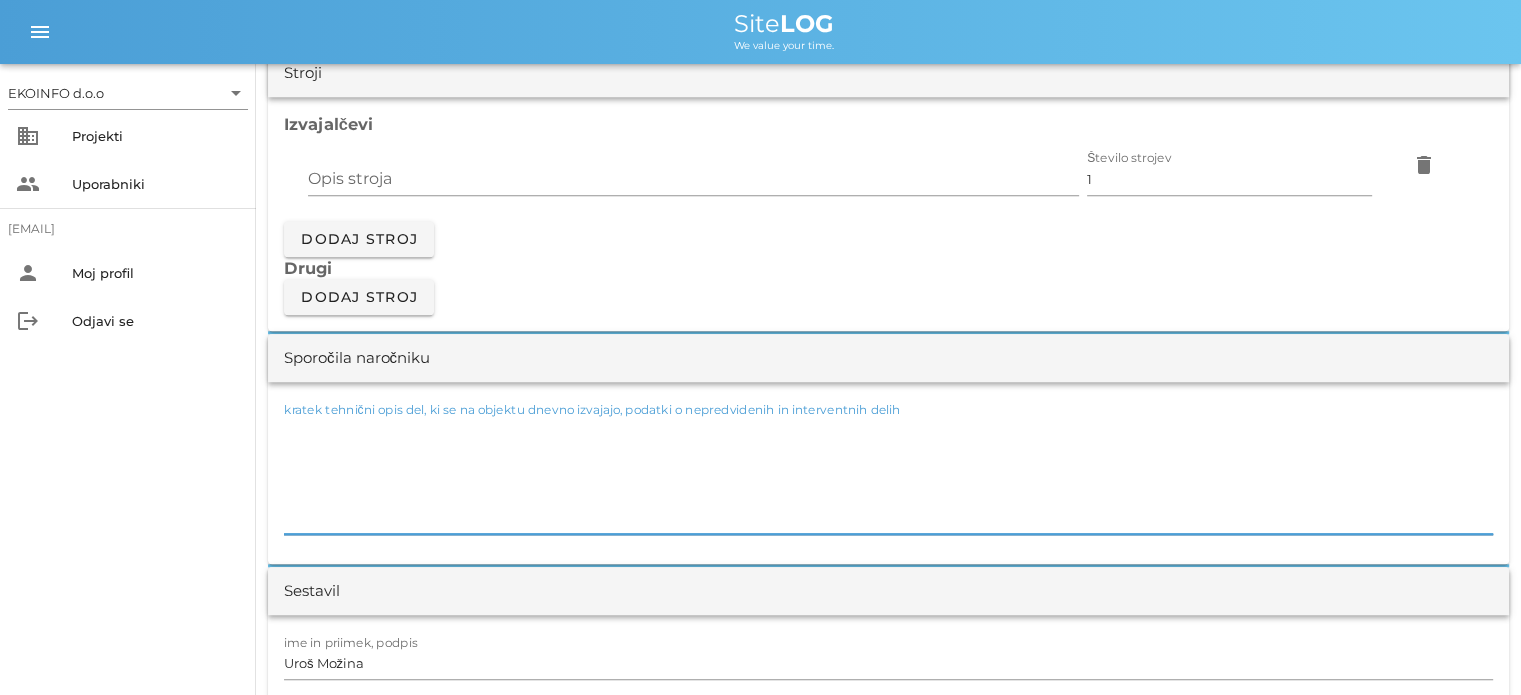 click on "kratek tehnični opis del, ki se na objektu dnevno izvajajo, podatki o nepredvidenih in interventnih delih" at bounding box center (888, 474) 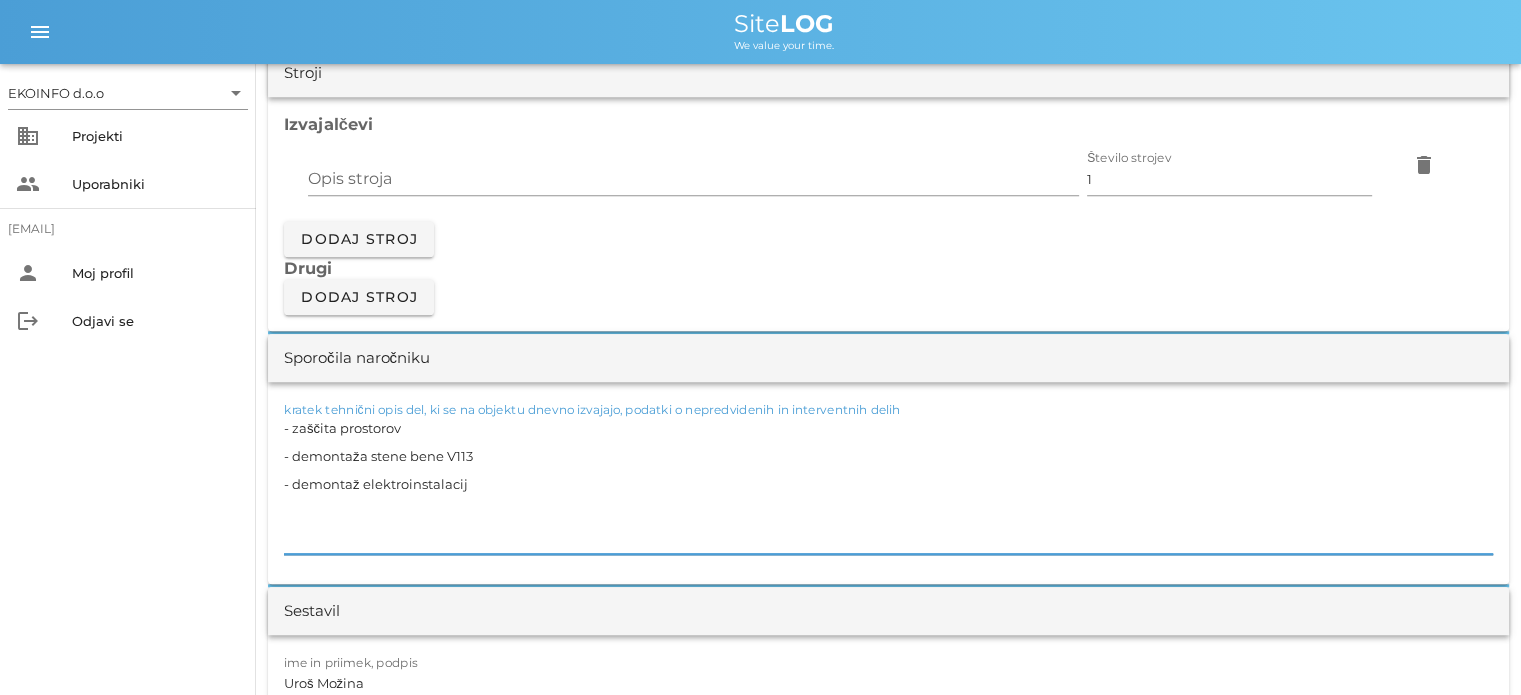 click on "- zaščita prostorov
- demontaža stene bene V113
- demontaž elektroinstalacij" at bounding box center [888, 484] 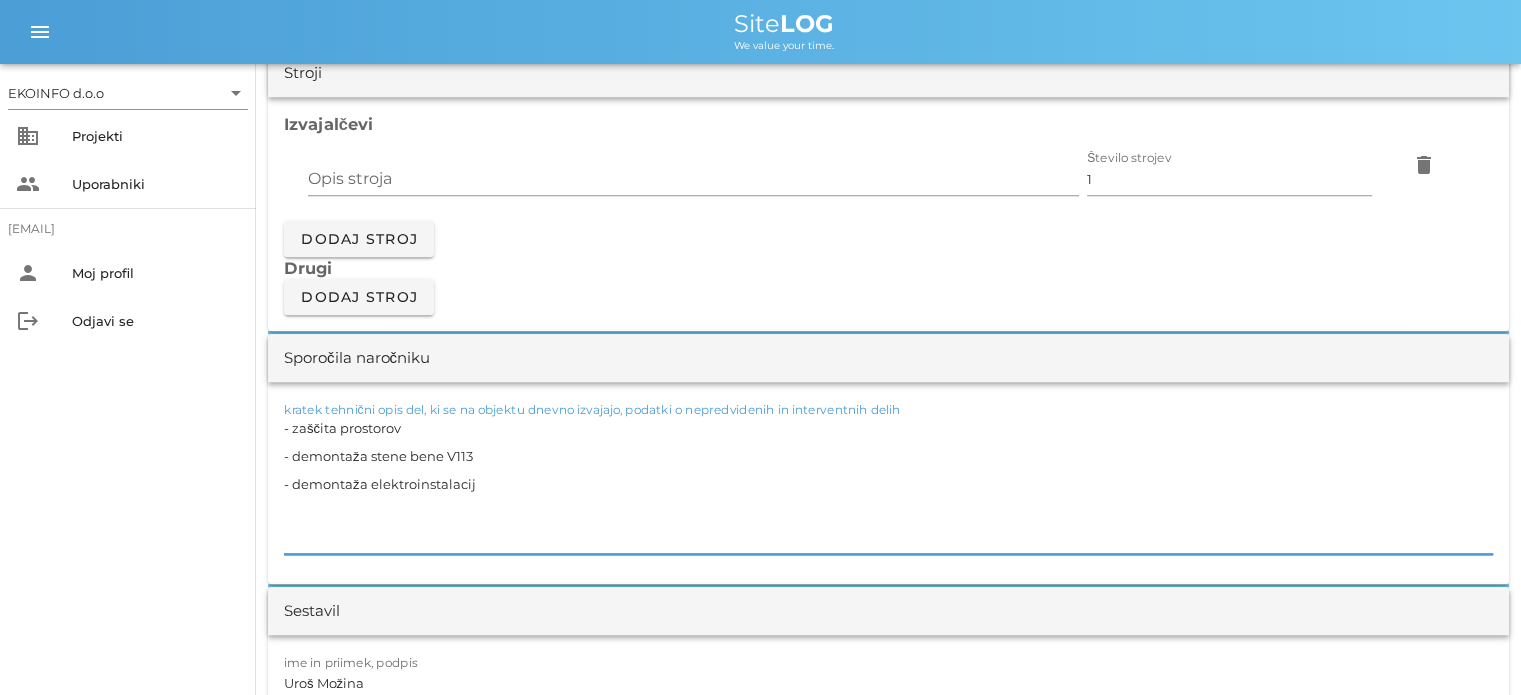 click on "- zaščita prostorov
- demontaža stene bene V113
- demontaža elektroinstalacij" at bounding box center [888, 484] 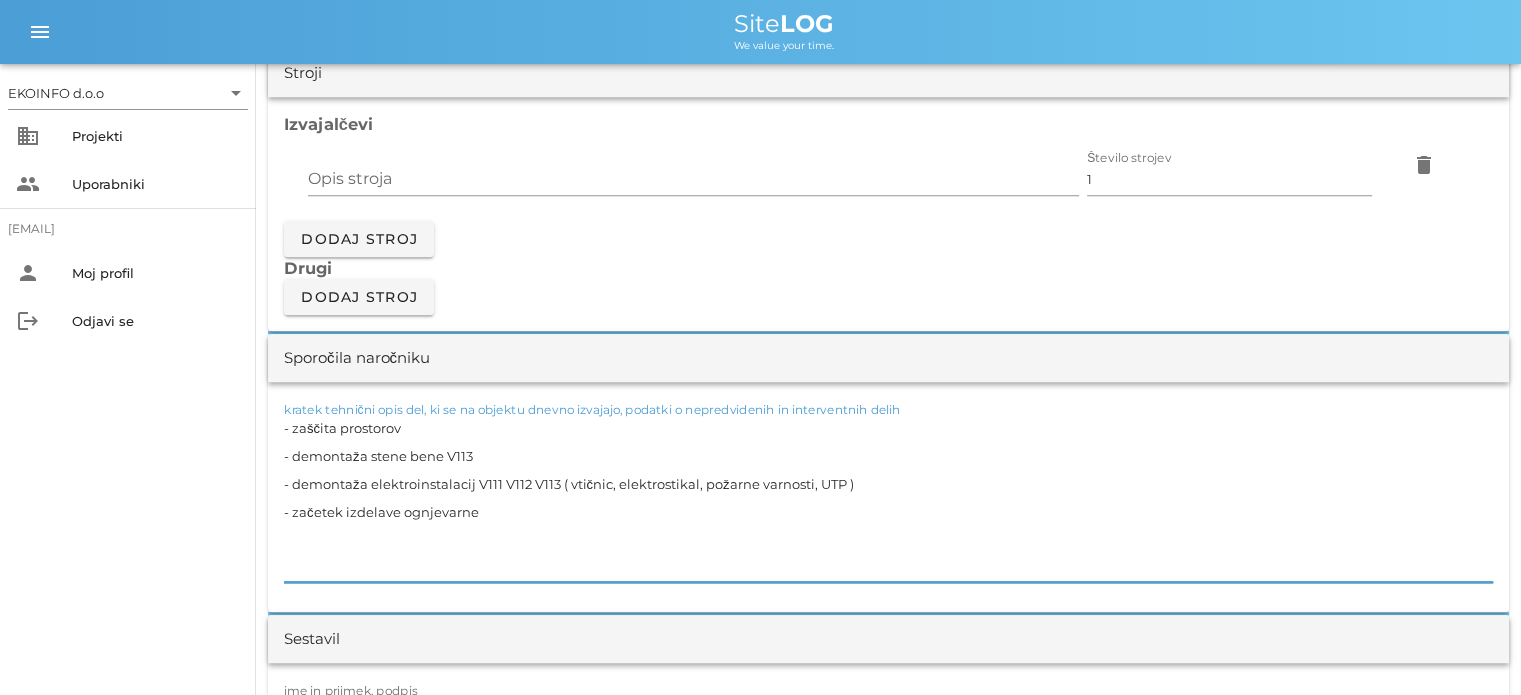 click on "- zaščita prostorov
- demontaža stene bene V113
- demontaža elektroinstalacij V111 V112 V113 ( vtičnic, elektrostikal, požarne varnosti, UTP )
- začetek izdelave ognjevarne" at bounding box center (888, 498) 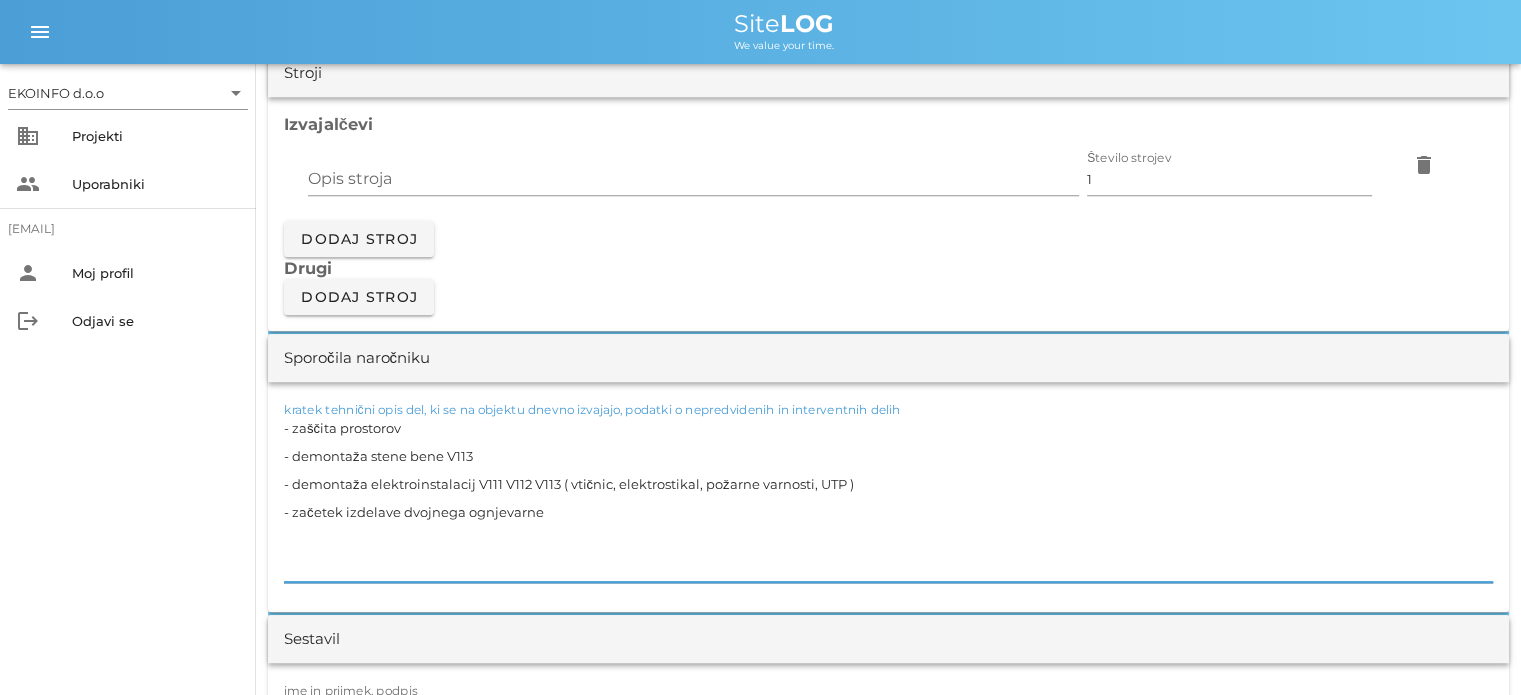 click on "- zaščita prostorov
- demontaža stene bene V113
- demontaža elektroinstalacij V111 V112 V113 ( vtičnic, elektrostikal, požarne varnosti, UTP )
- začetek izdelave dvojnega ognjevarne" at bounding box center (888, 498) 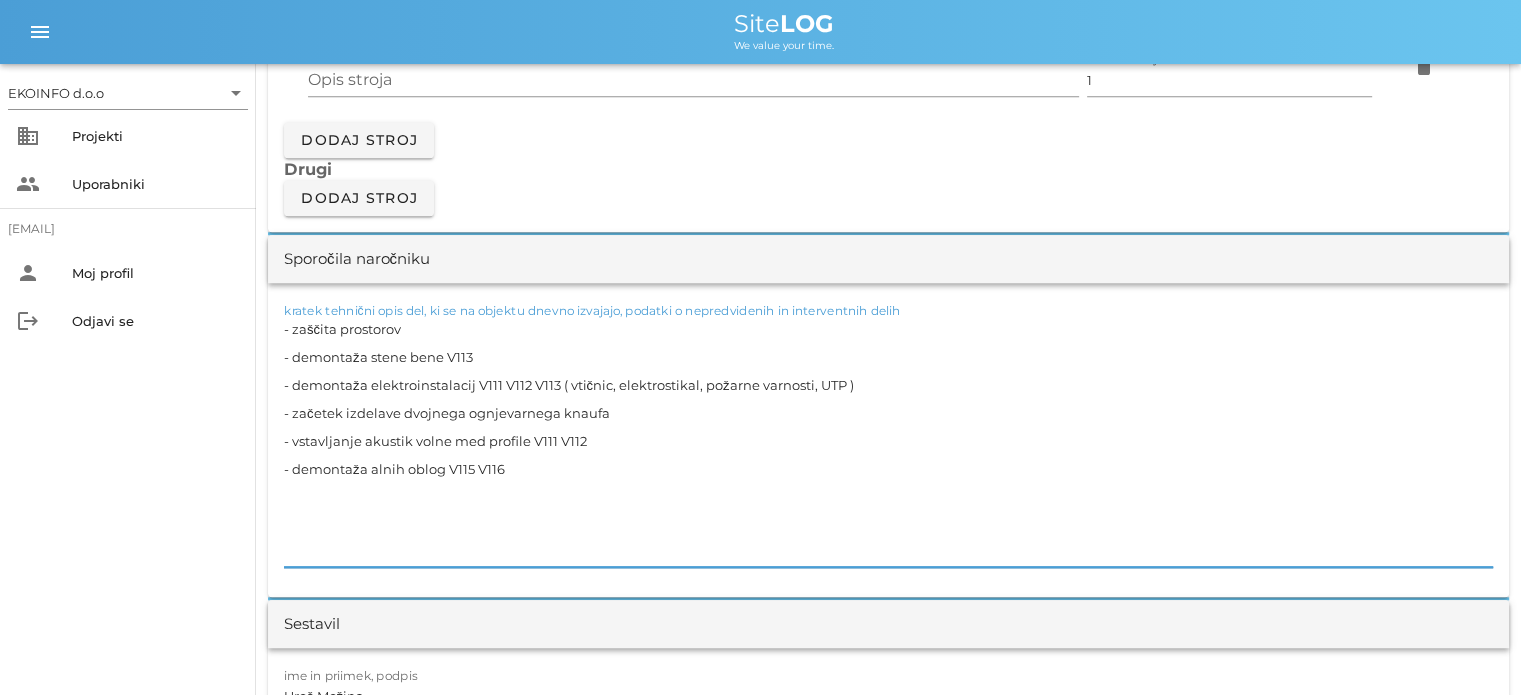 scroll, scrollTop: 1800, scrollLeft: 0, axis: vertical 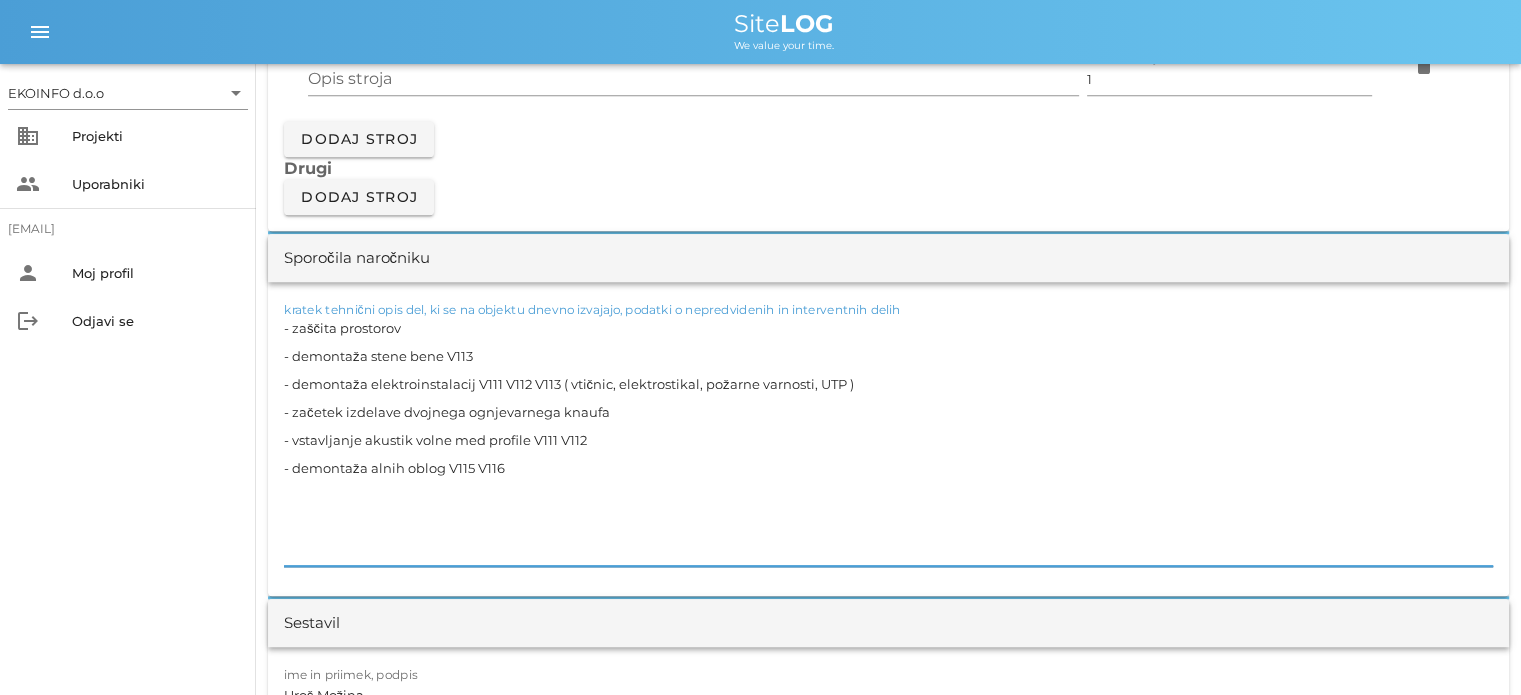 click on "- zaščita prostorov
- demontaža stene bene V113
- demontaža elektroinstalacij V111 V112 V113 ( vtičnic, elektrostikal, požarne varnosti, UTP )
- začetek izdelave dvojnega ognjevarnega knaufa
- vstavljanje akustik volne med profile V111 V112
- demontaža alnih oblog V115 V116" at bounding box center (888, 440) 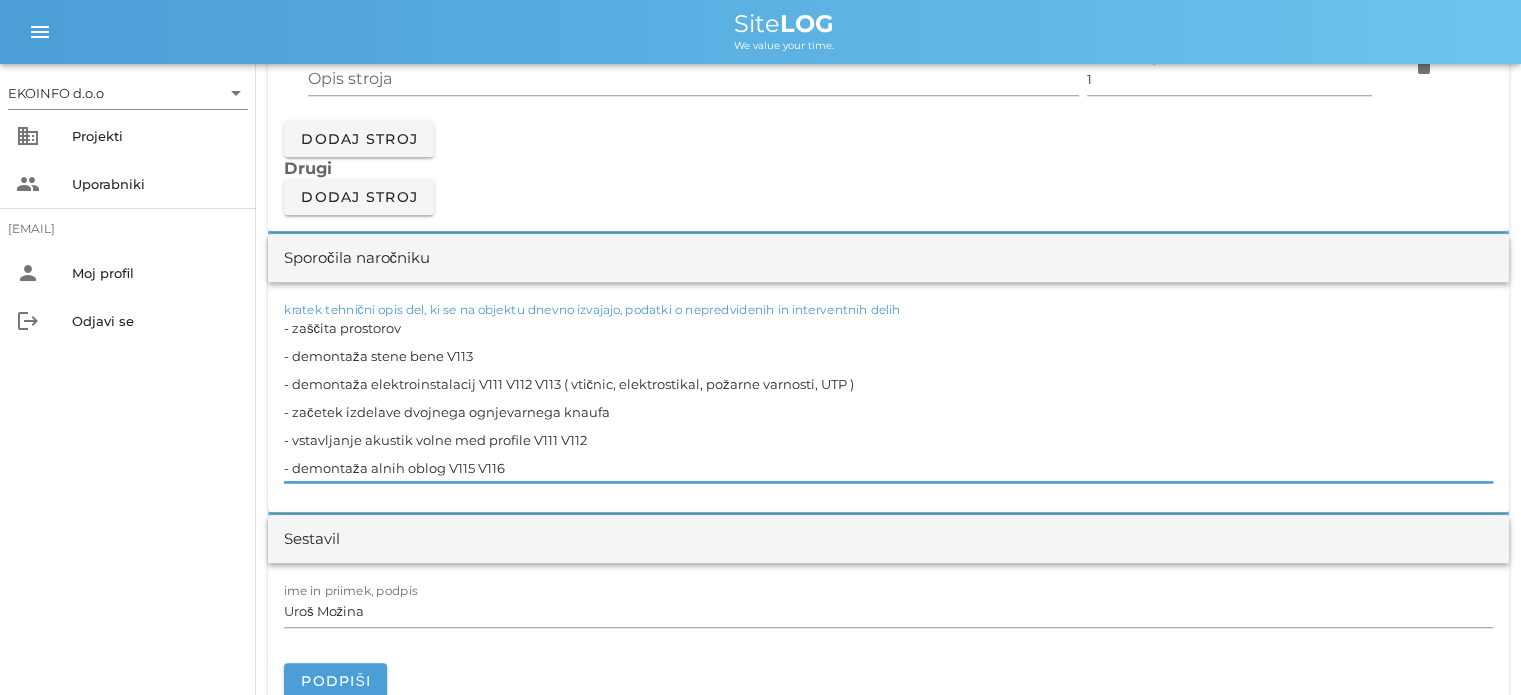 click on "- zaščita prostorov
- demontaža stene bene V113
- demontaža elektroinstalacij V111 V112 V113 ( vtičnic, elektrostikal, požarne varnosti, UTP )
- začetek izdelave dvojnega ognjevarnega knaufa
- vstavljanje akustik volne med profile V111 V112
- demontaža alnih oblog V115 V116" at bounding box center [888, 398] 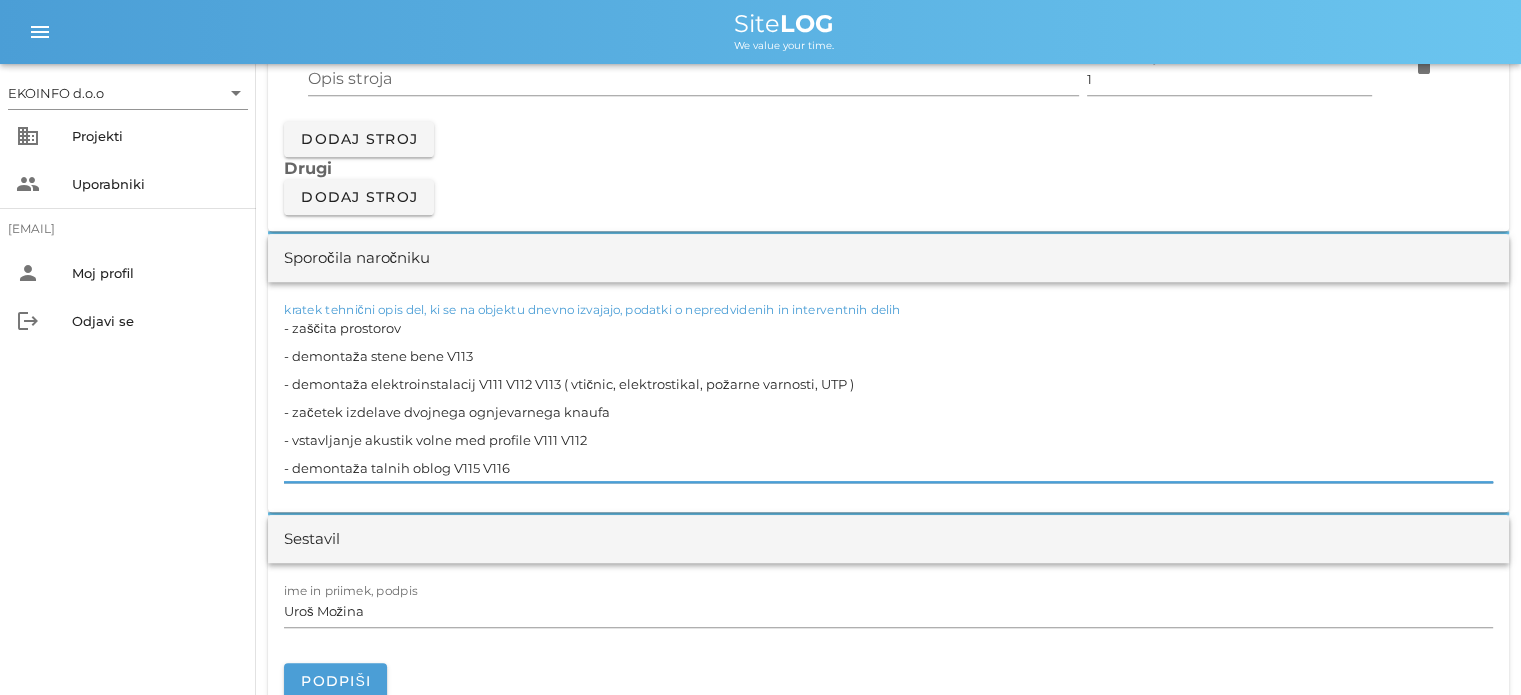 click on "- zaščita prostorov
- demontaža stene bene V113
- demontaža elektroinstalacij V111 V112 V113 ( vtičnic, elektrostikal, požarne varnosti, UTP )
- začetek izdelave dvojnega ognjevarnega knaufa
- vstavljanje akustik volne med profile V111 V112
- demontaža talnih oblog V115 V116" at bounding box center (888, 398) 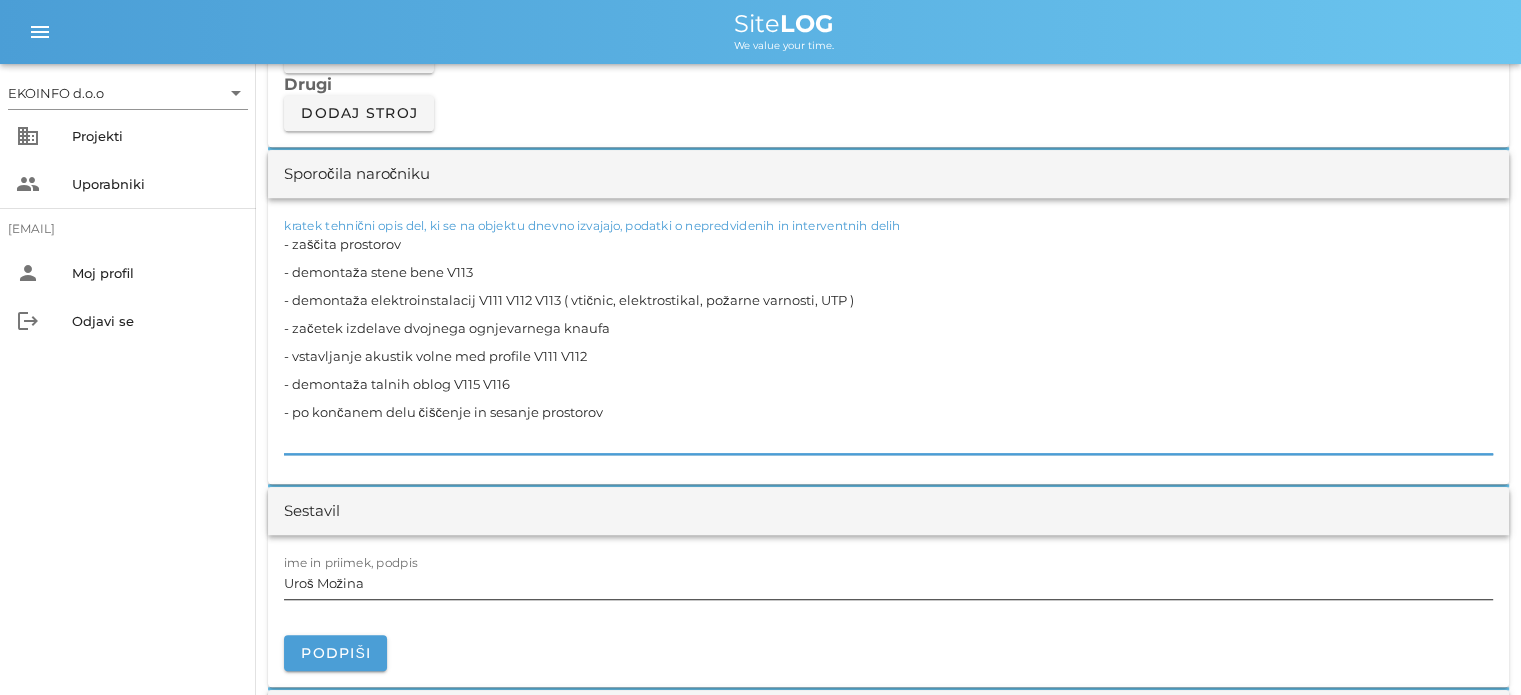 scroll, scrollTop: 2000, scrollLeft: 0, axis: vertical 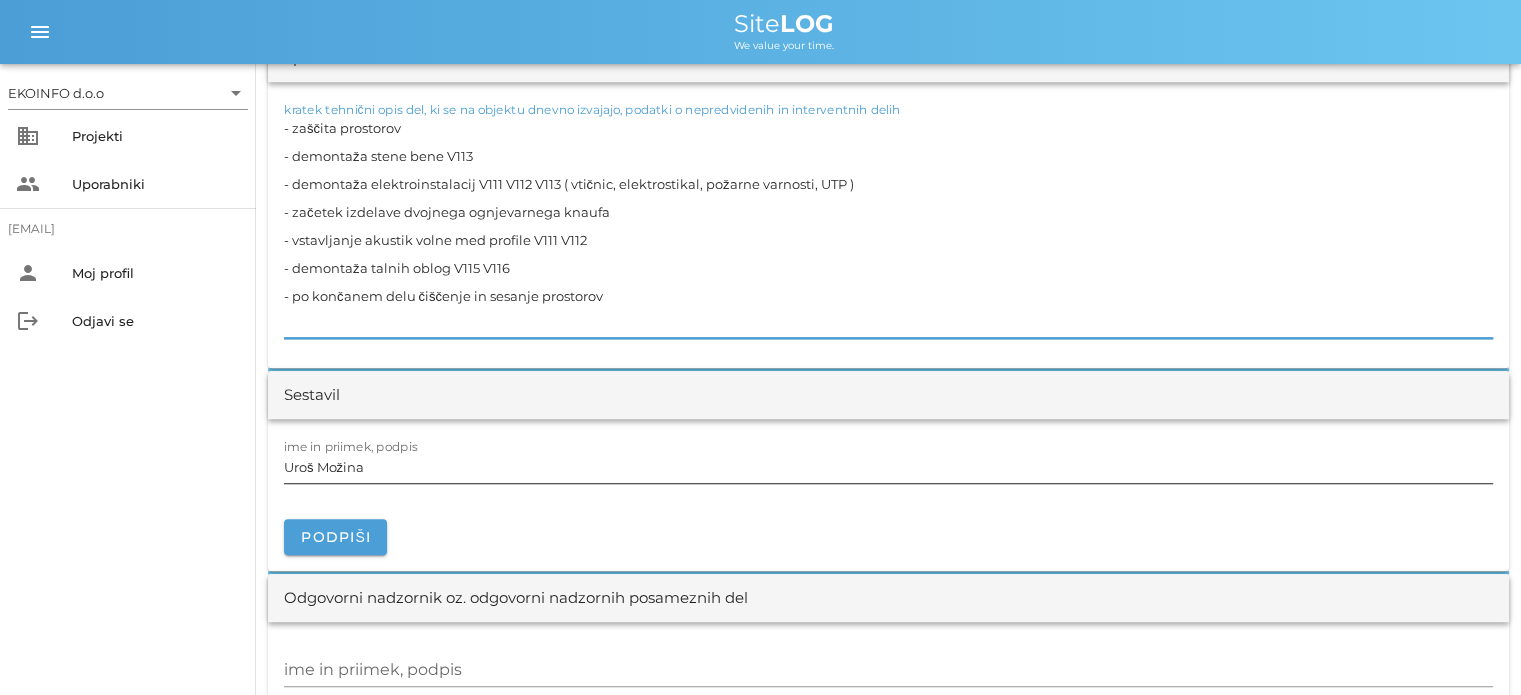 type on "- zaščita prostorov
- demontaža stene bene V113
- demontaža elektroinstalacij V111 V112 V113 ( vtičnic, elektrostikal, požarne varnosti, UTP )
- začetek izdelave dvojnega ognjevarnega knaufa
- vstavljanje akustik volne med profile V111 V112
- demontaža talnih oblog V115 V116
- po končanem delu čiščenje in sesanje prostorov" 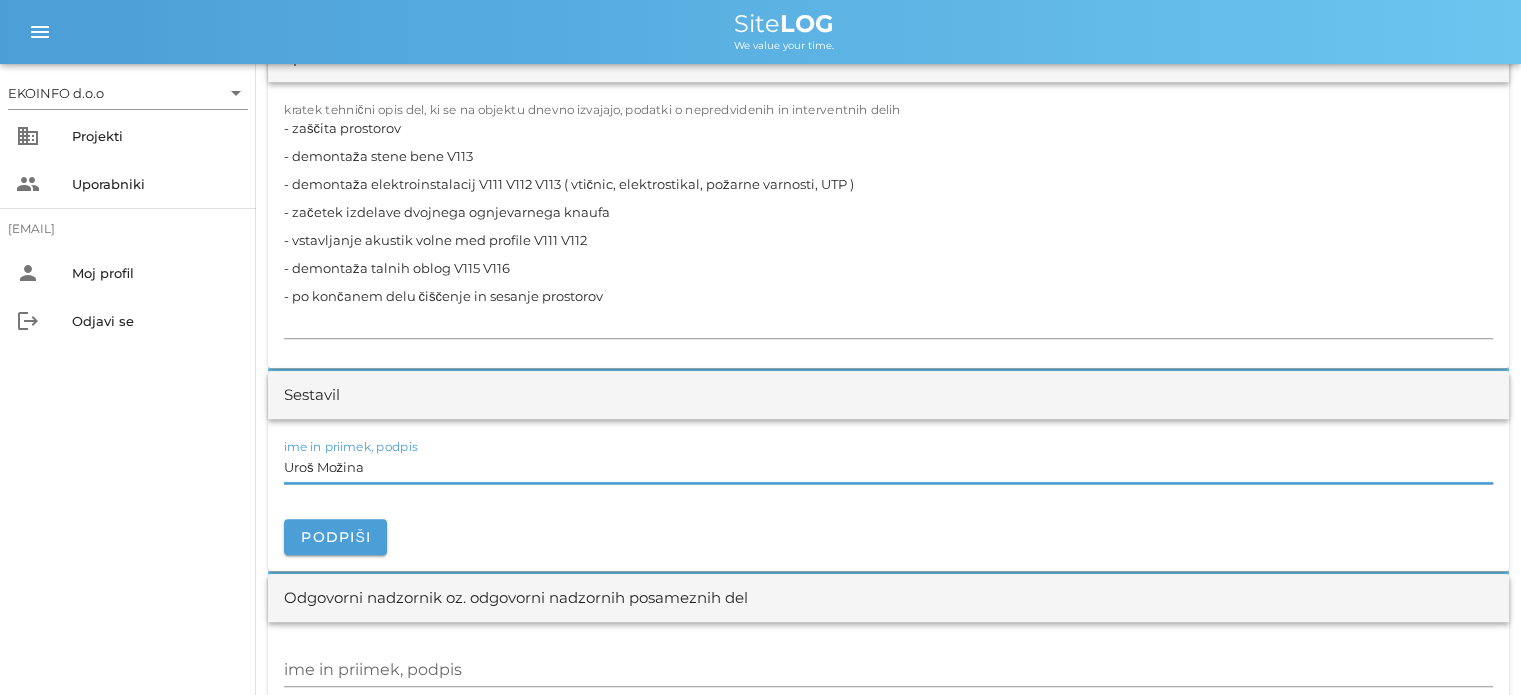 click on "Uroš Možina" at bounding box center (888, 467) 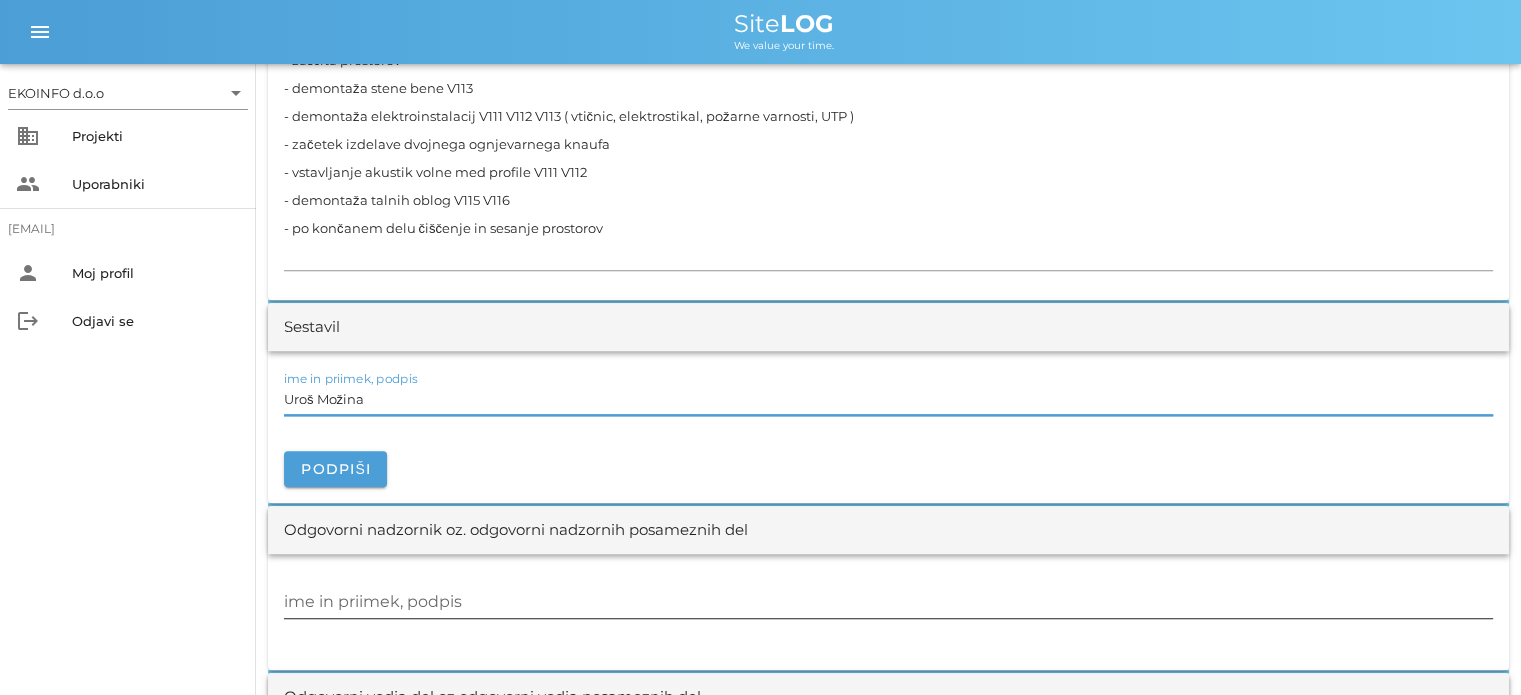 scroll, scrollTop: 2100, scrollLeft: 0, axis: vertical 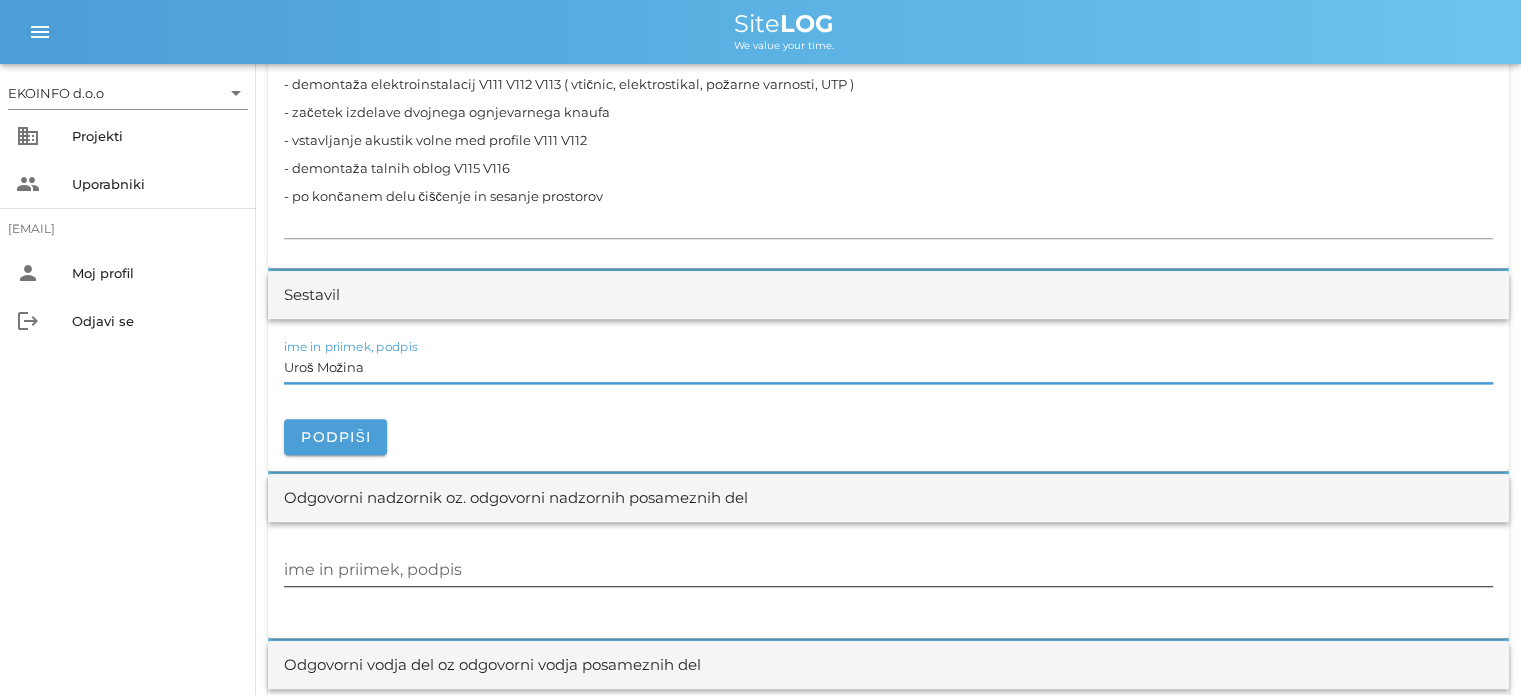 click on "ime in priimek, podpis" at bounding box center (888, 570) 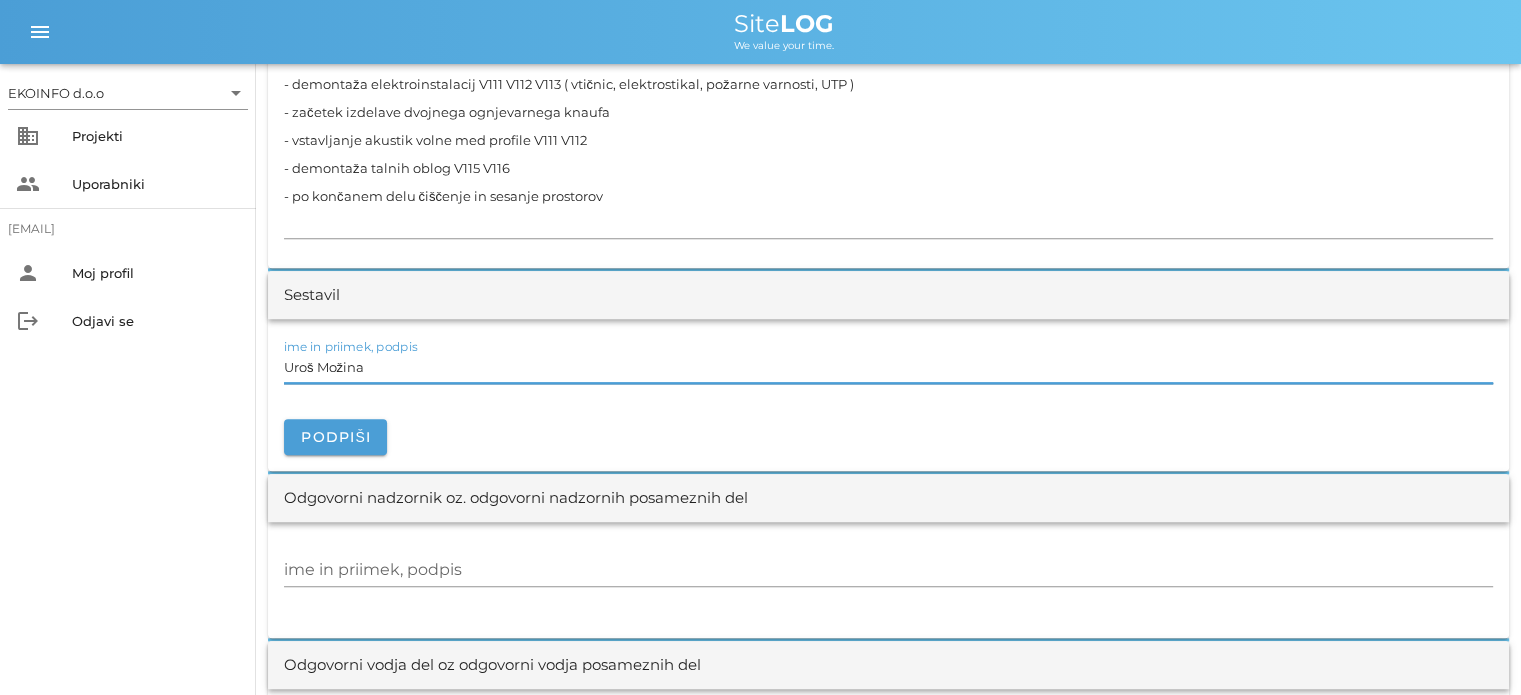 click on "Uroš Možina" at bounding box center (888, 367) 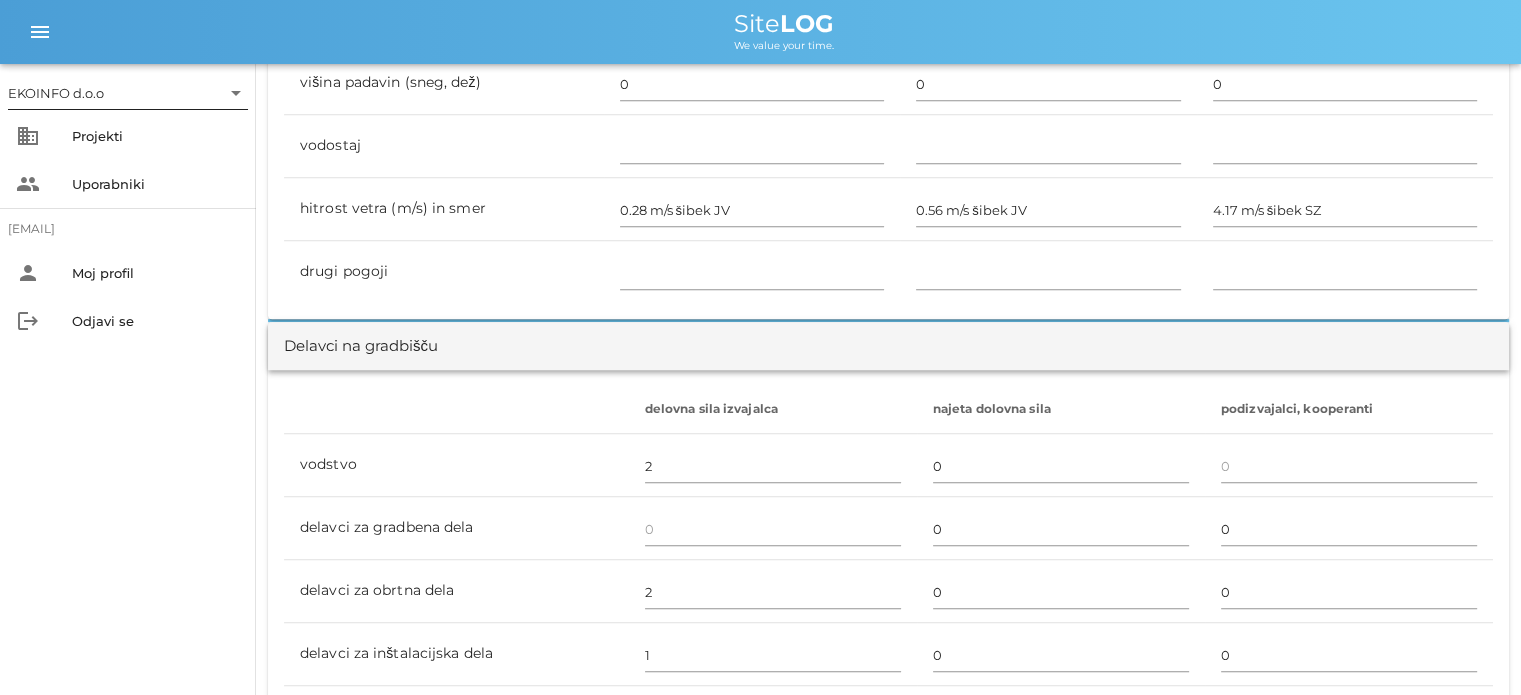 scroll, scrollTop: 900, scrollLeft: 0, axis: vertical 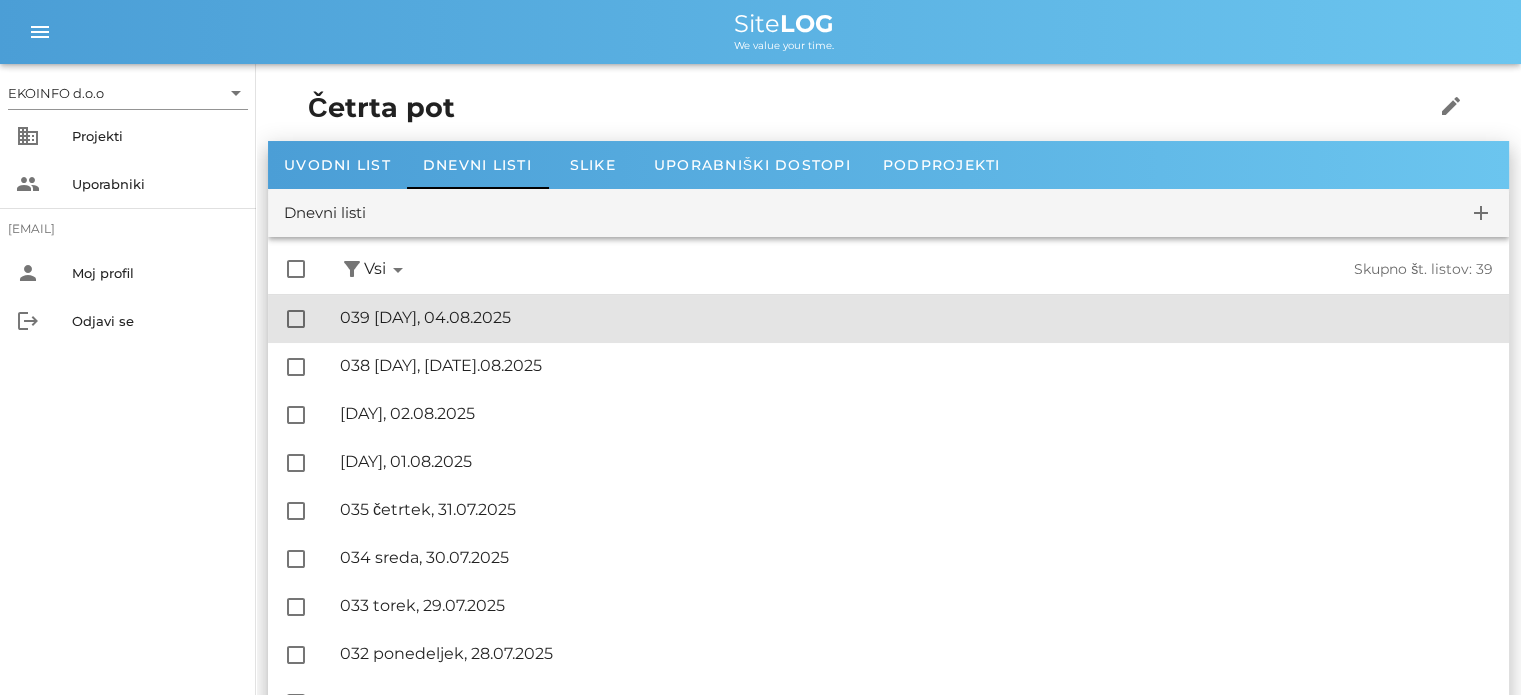 click on "🔏 [NUMBER] [DAY], [DATE]" at bounding box center (916, 317) 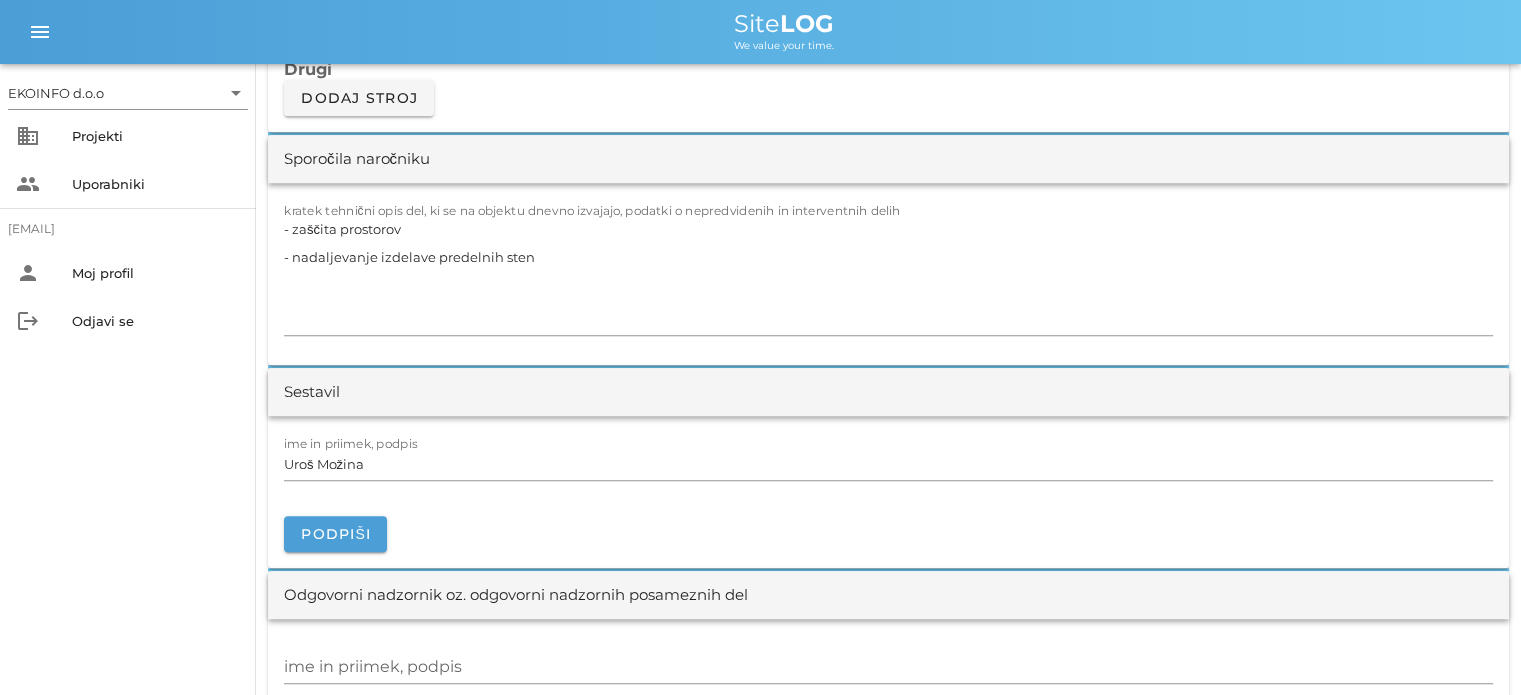 scroll, scrollTop: 1900, scrollLeft: 0, axis: vertical 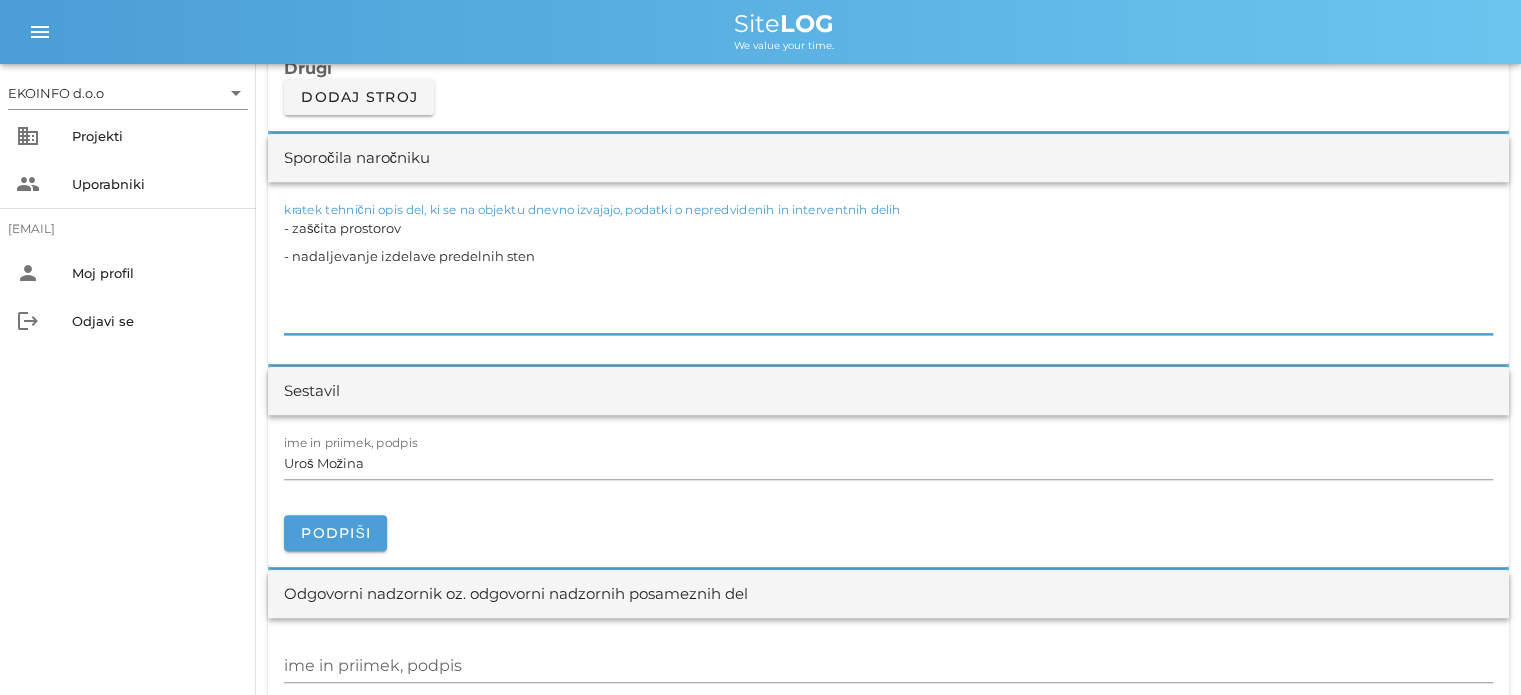 drag, startPoint x: 532, startPoint y: 252, endPoint x: 242, endPoint y: 225, distance: 291.25418 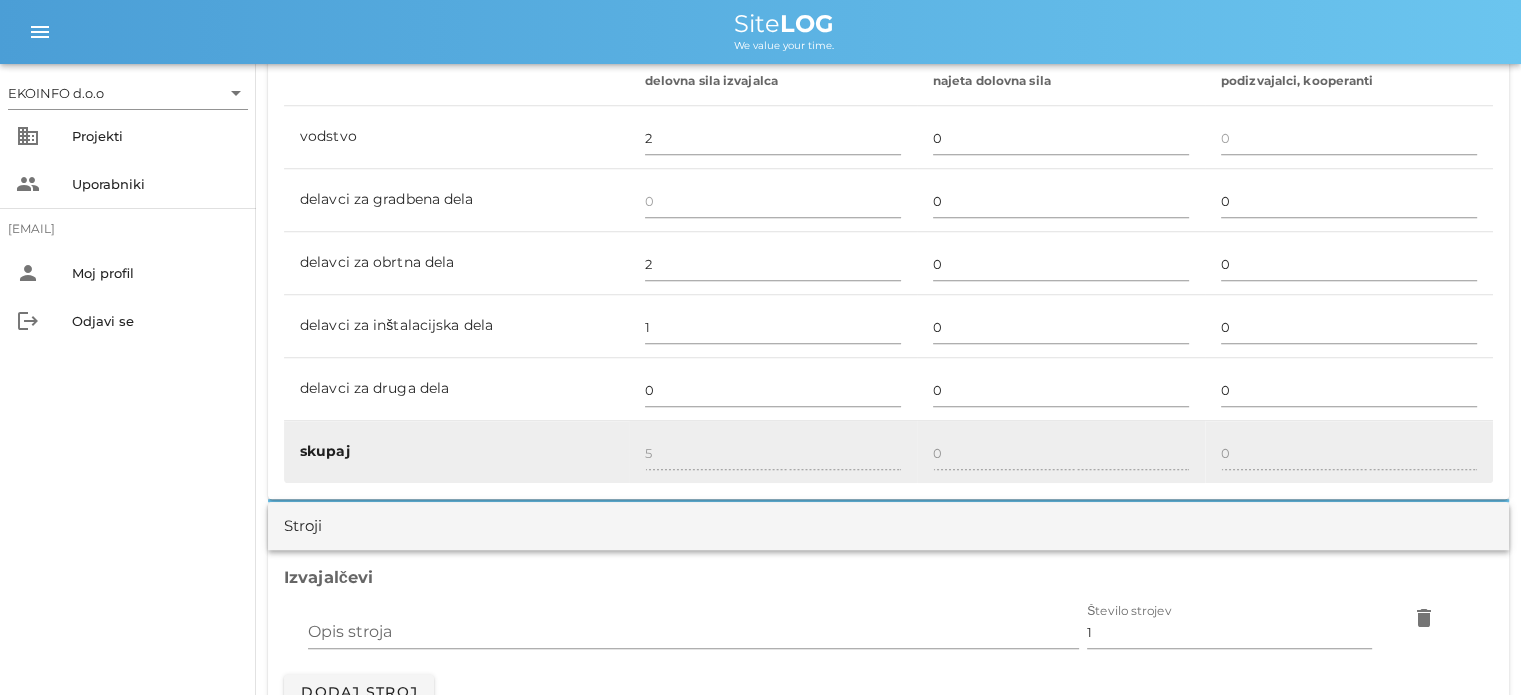 scroll, scrollTop: 1200, scrollLeft: 0, axis: vertical 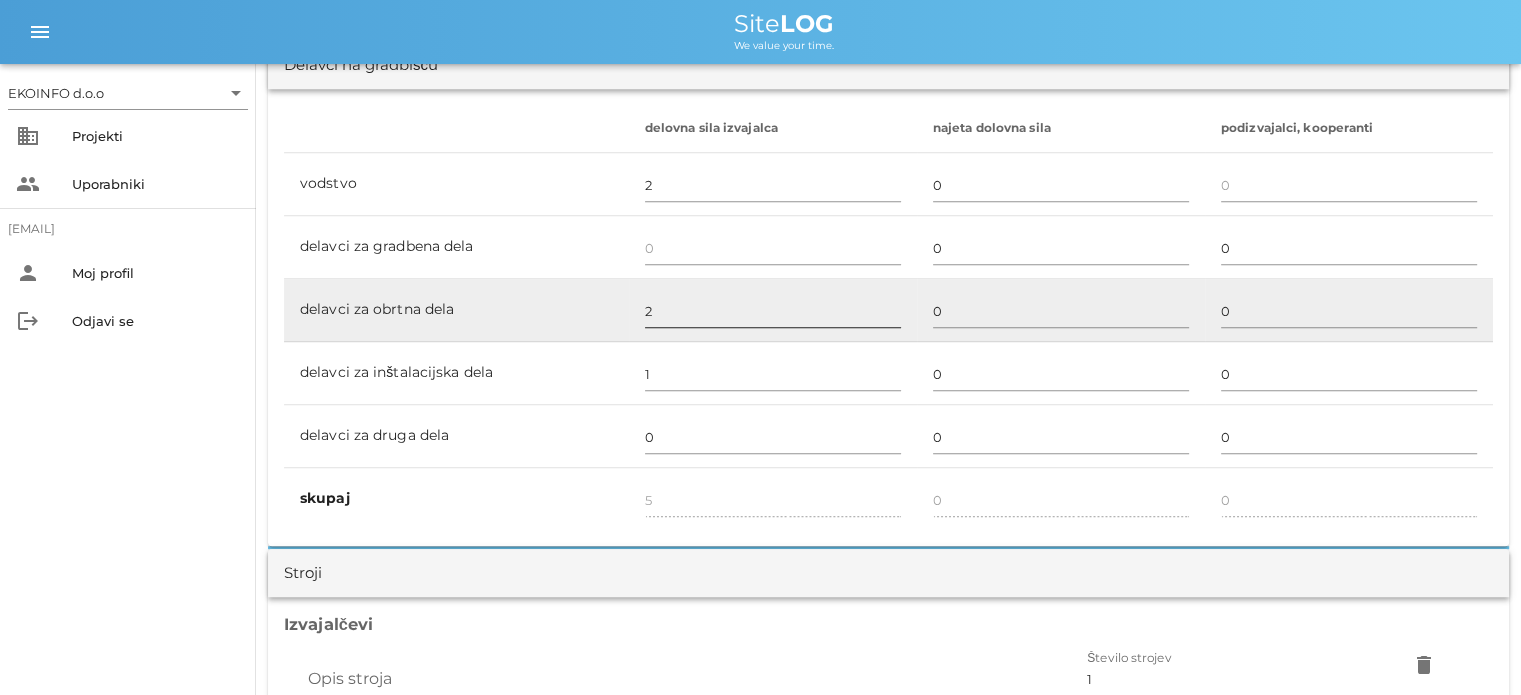 type 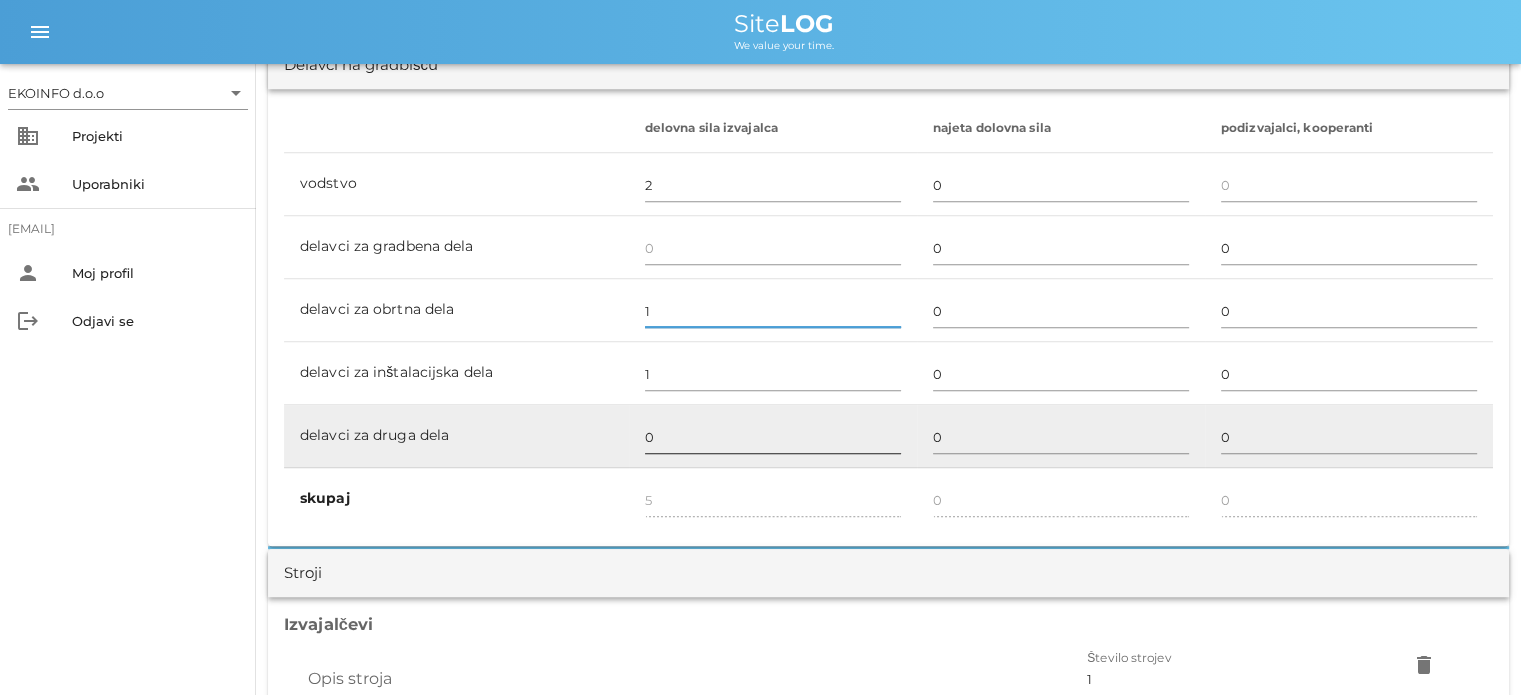 type on "1" 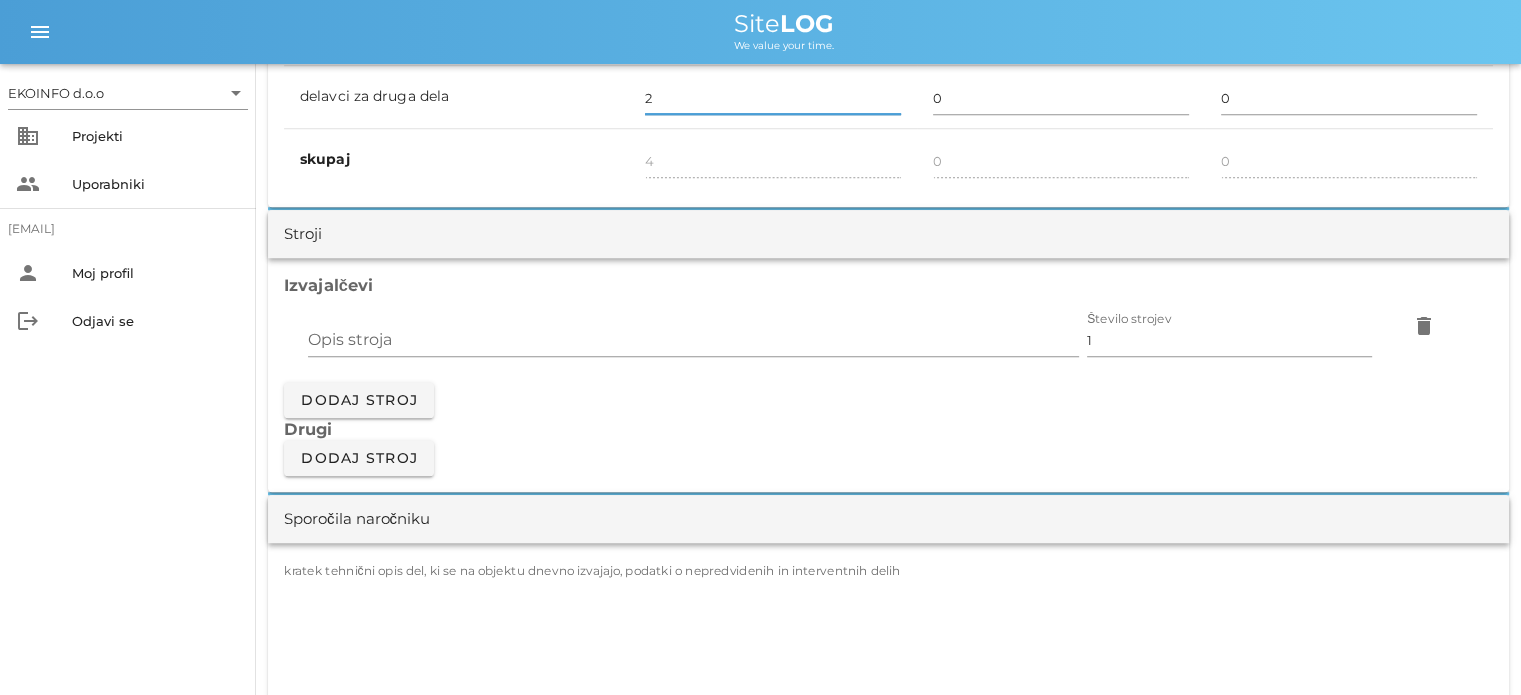 scroll, scrollTop: 1600, scrollLeft: 0, axis: vertical 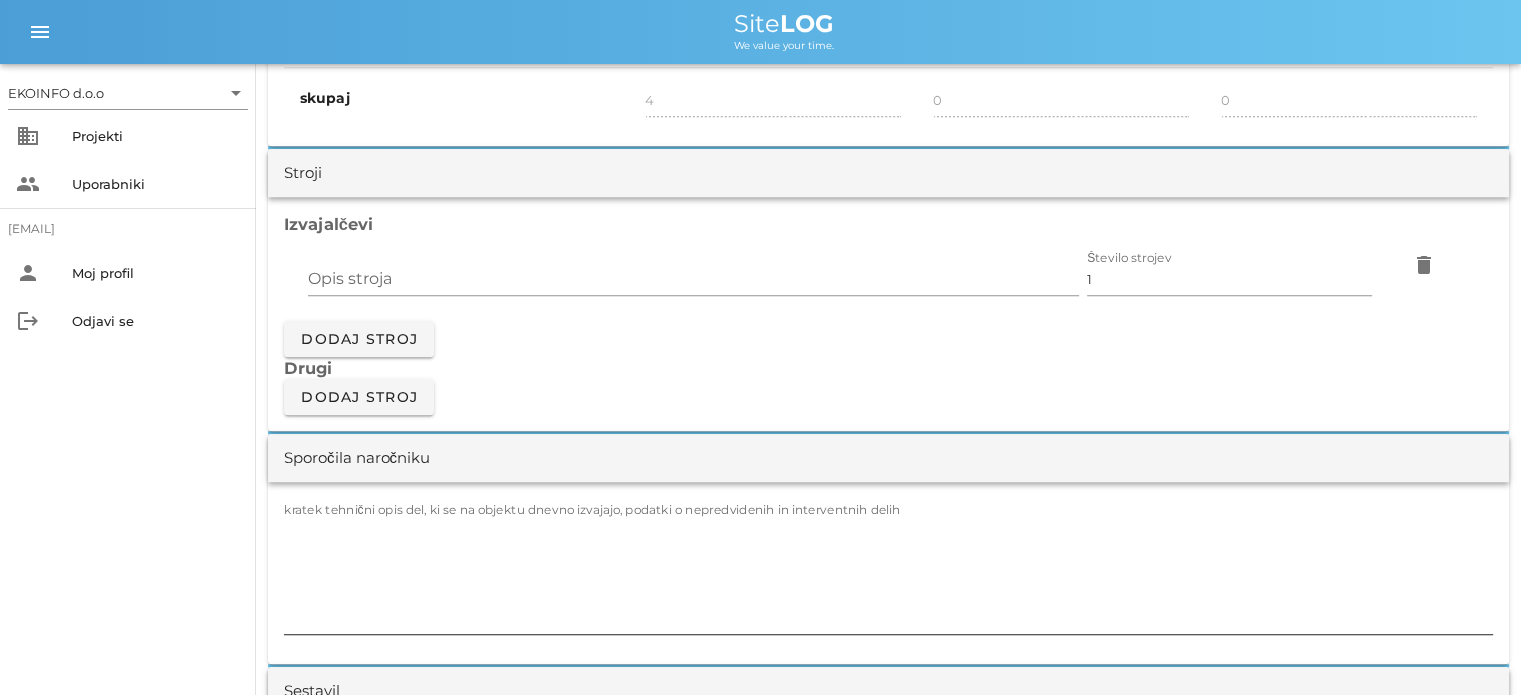 type on "2" 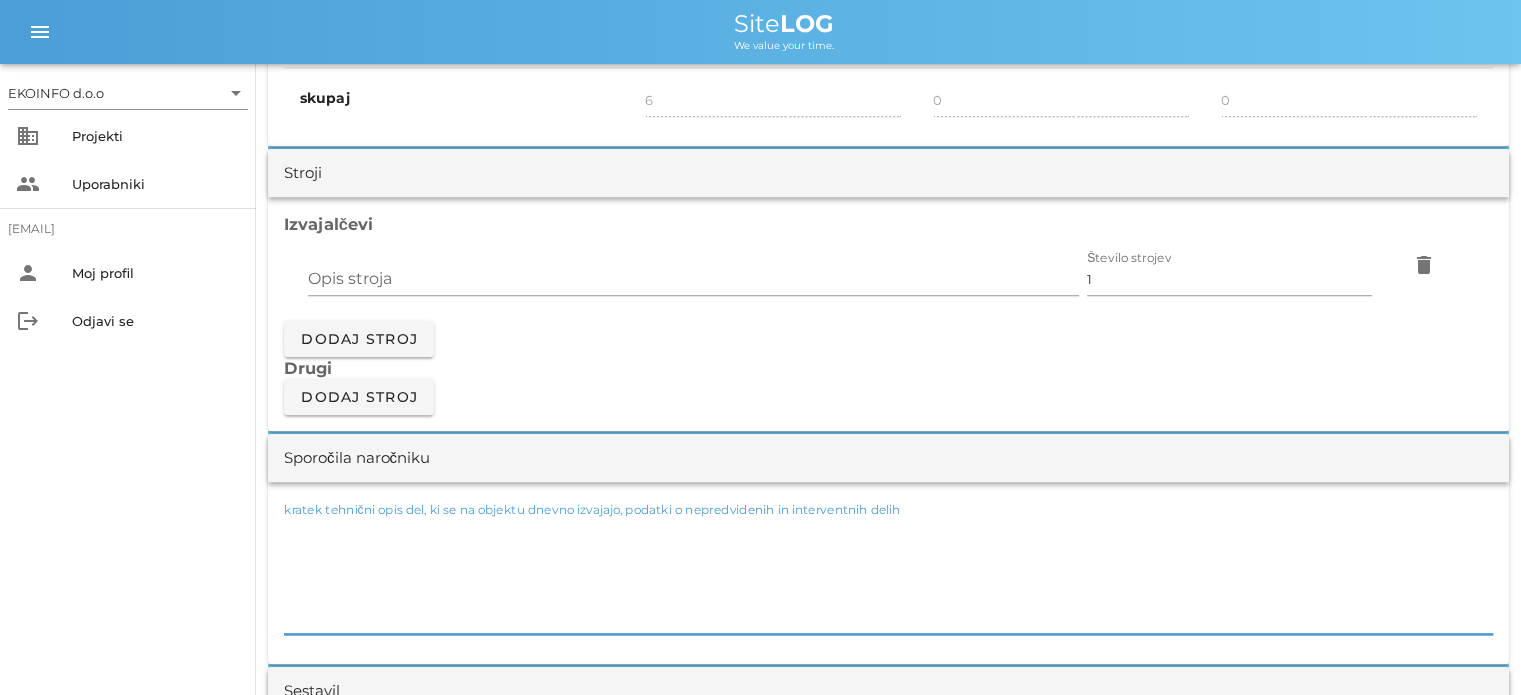 click on "kratek tehnični opis del, ki se na objektu dnevno izvajajo, podatki o nepredvidenih in interventnih delih" at bounding box center [592, 509] 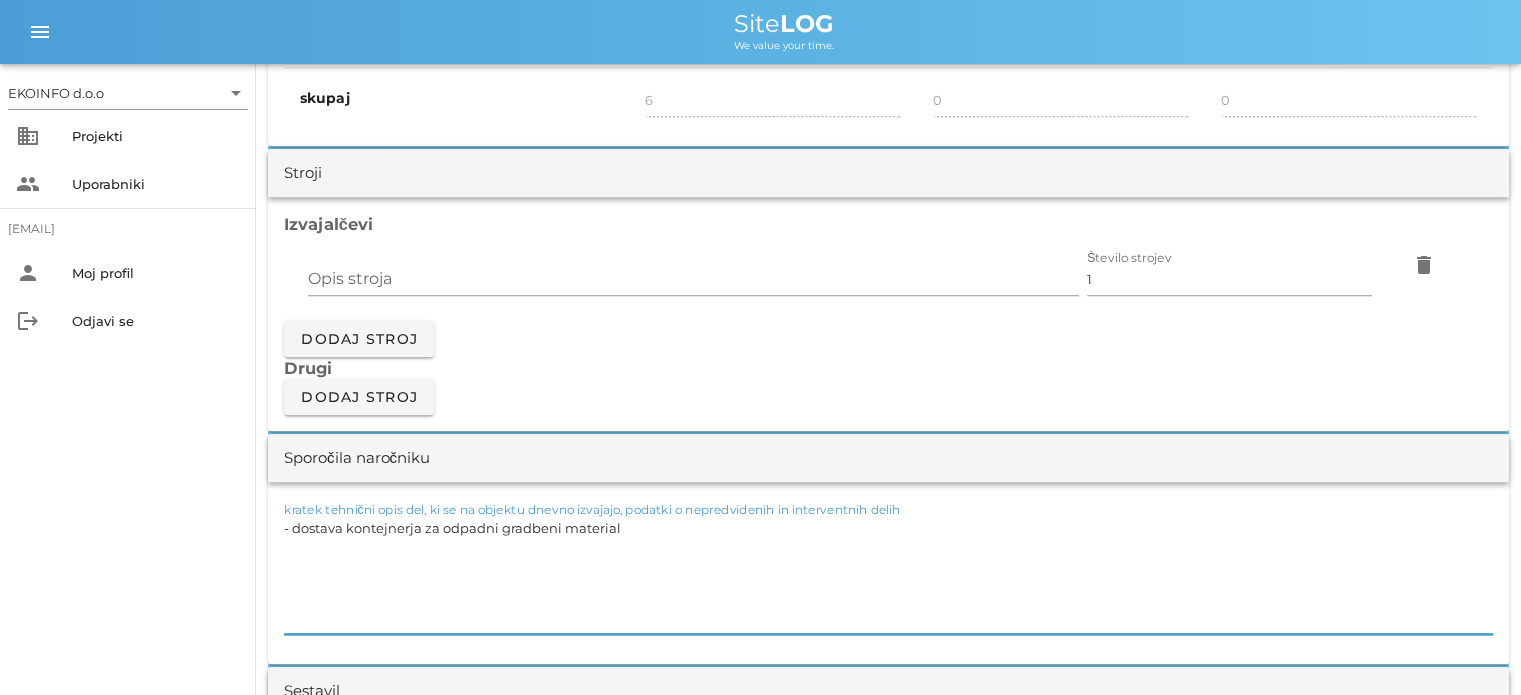 click on "- dostava kontejnerja za odpadni gradbeni material" at bounding box center [888, 574] 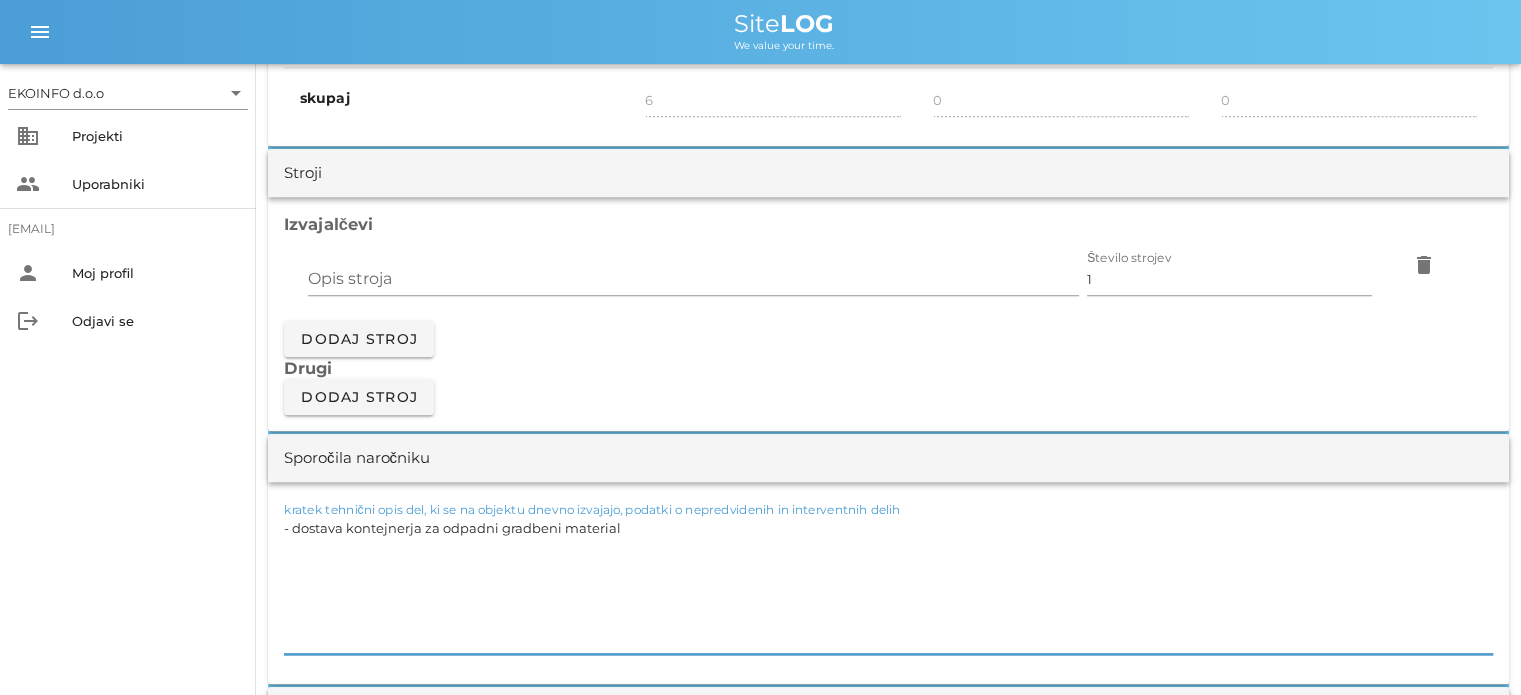 click on "- dostava kontejnerja za odpadni gradbeni material" at bounding box center (888, 584) 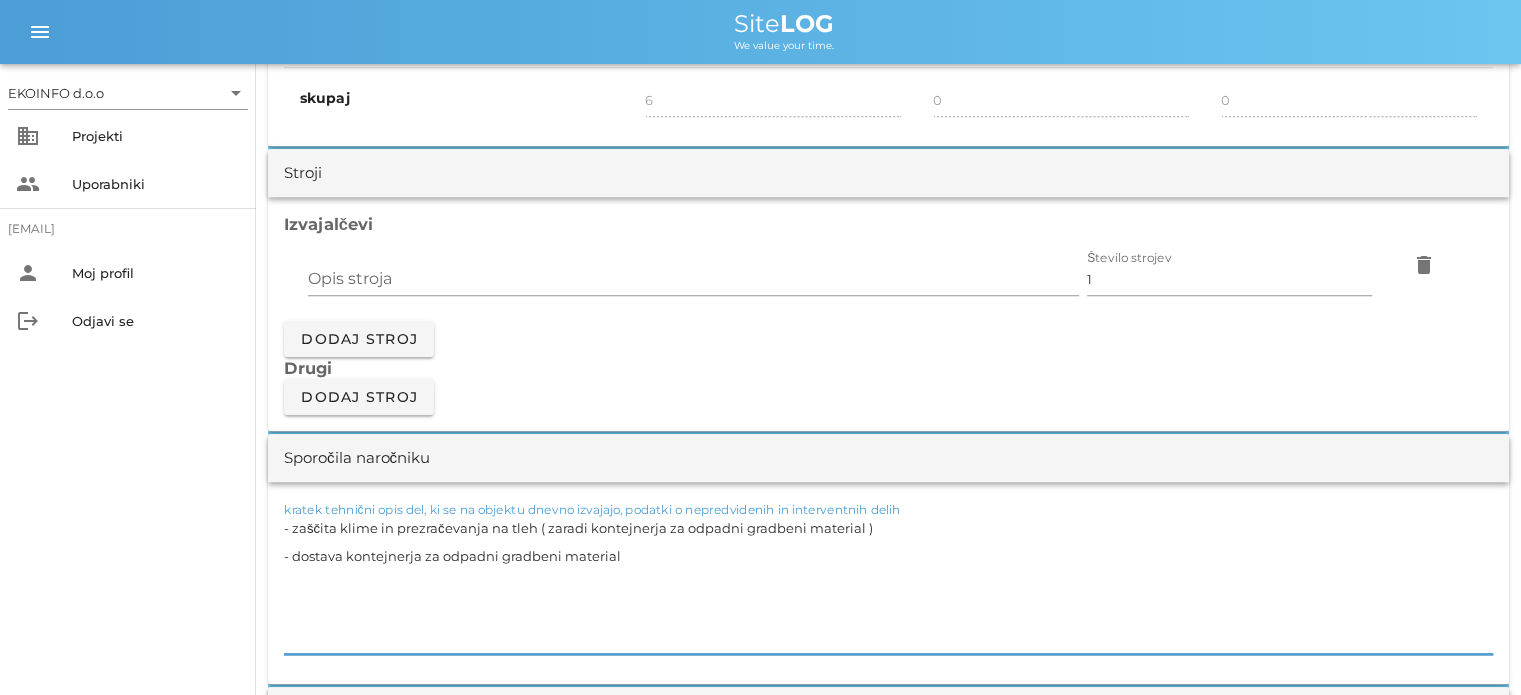 click on "- zaščita klime in prezračevanja na tleh ( zaradi kontejnerja za odpadni gradbeni material )
- dostava kontejnerja za odpadni gradbeni material" at bounding box center (888, 584) 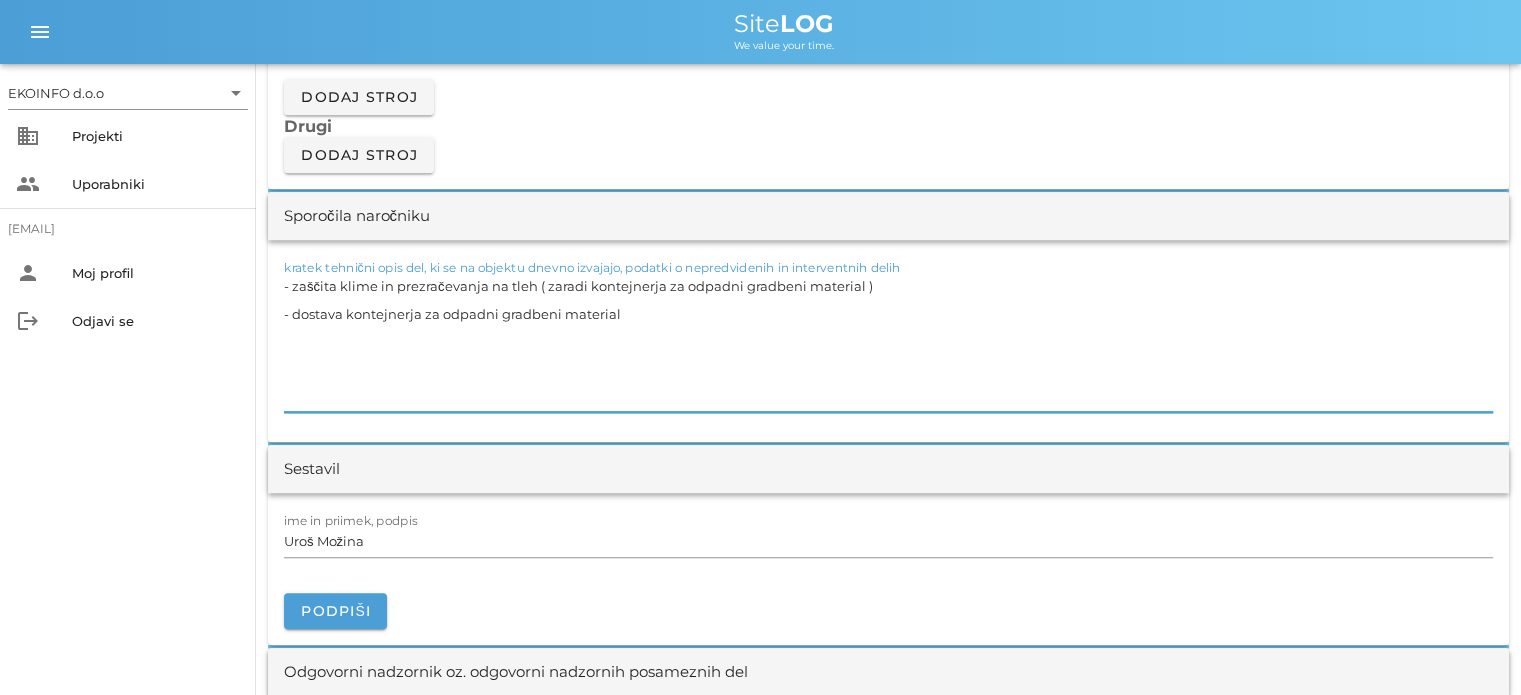 scroll, scrollTop: 1900, scrollLeft: 0, axis: vertical 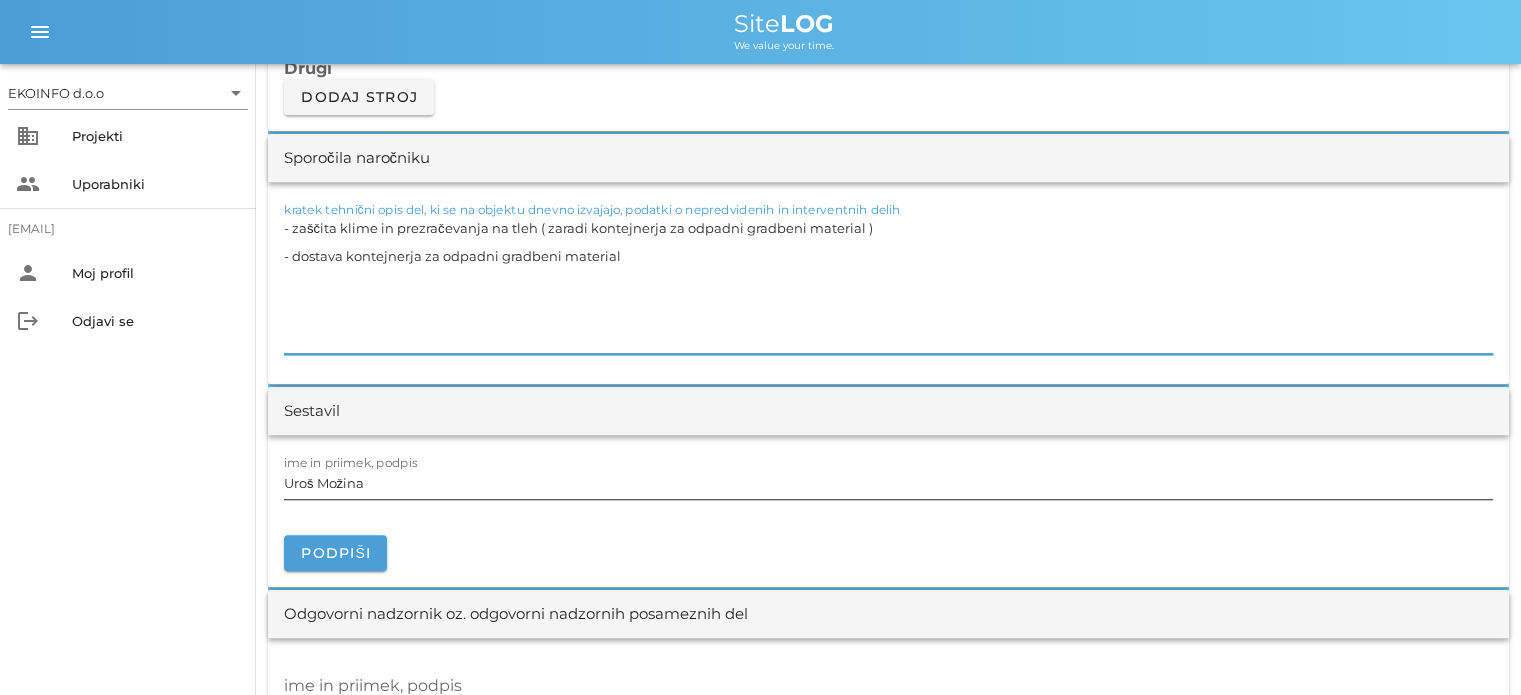 type on "- zaščita klime in prezračevanja na tleh ( zaradi kontejnerja za odpadni gradbeni material )
- dostava kontejnerja za odpadni gradbeni material" 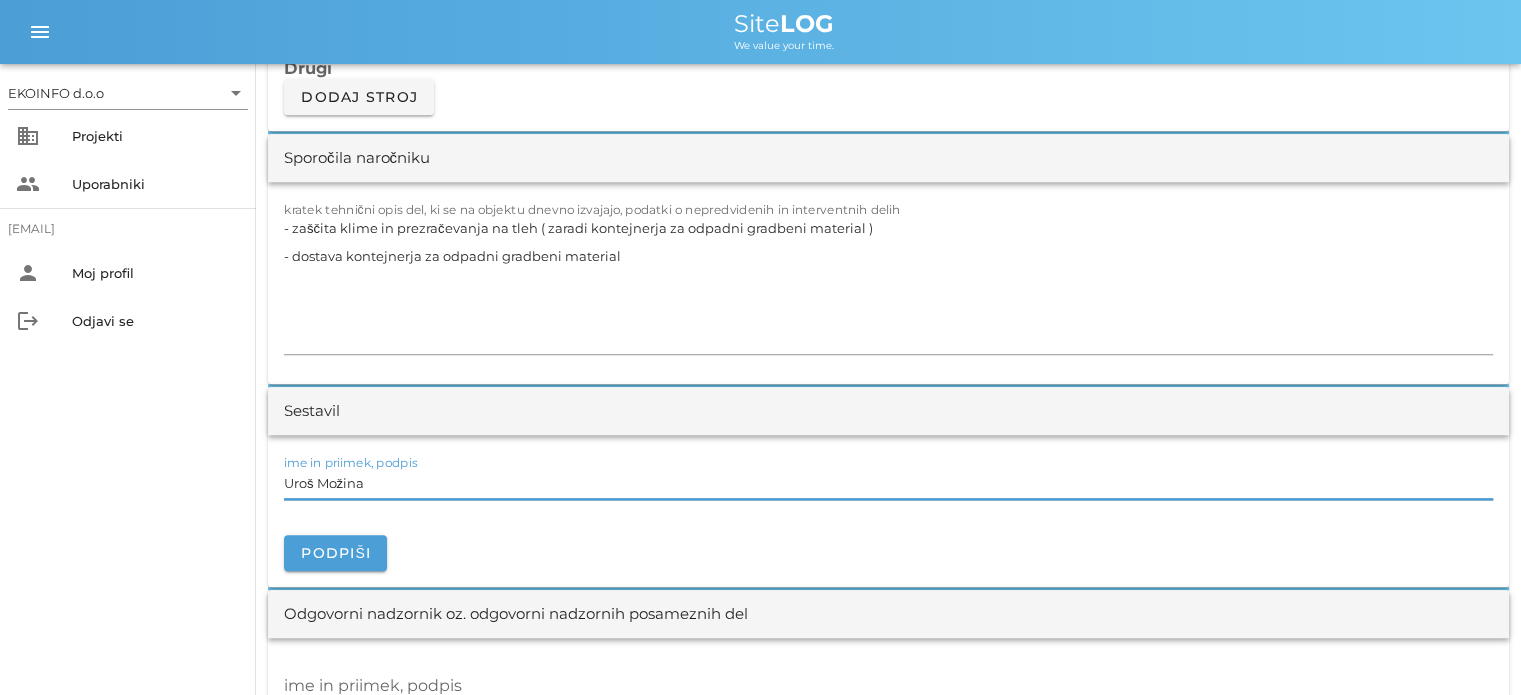 click on "Uroš Možina" at bounding box center [888, 483] 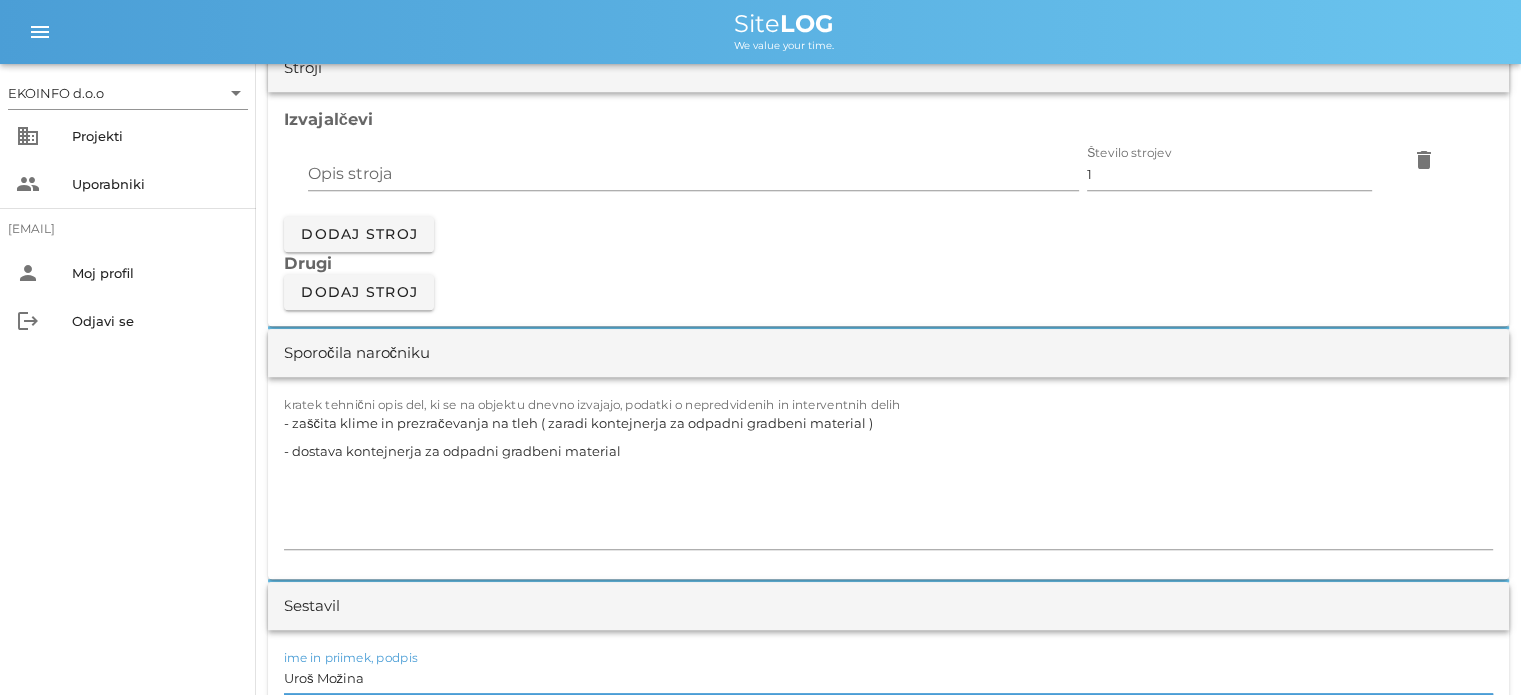 scroll, scrollTop: 1900, scrollLeft: 0, axis: vertical 